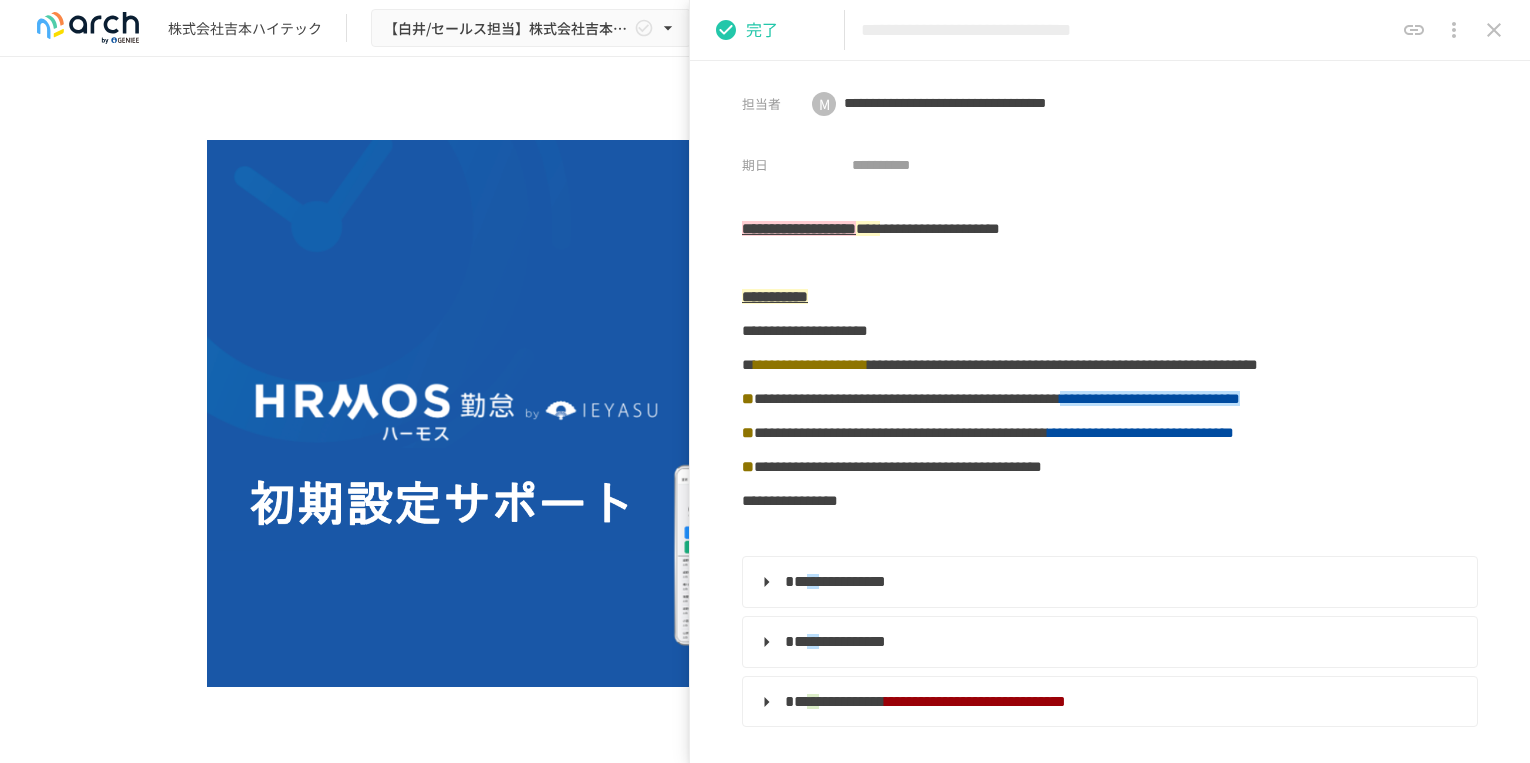 scroll, scrollTop: 0, scrollLeft: 0, axis: both 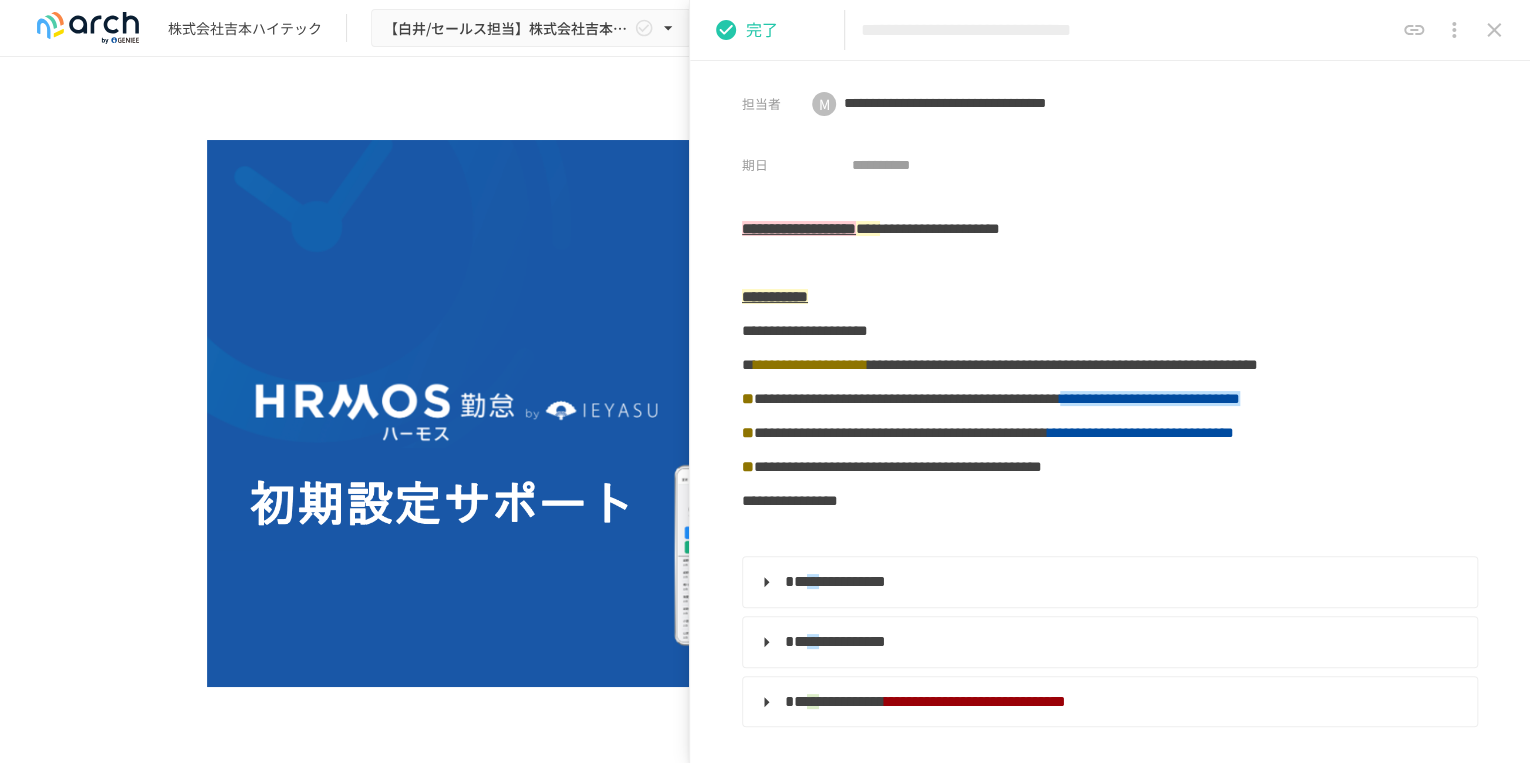 click 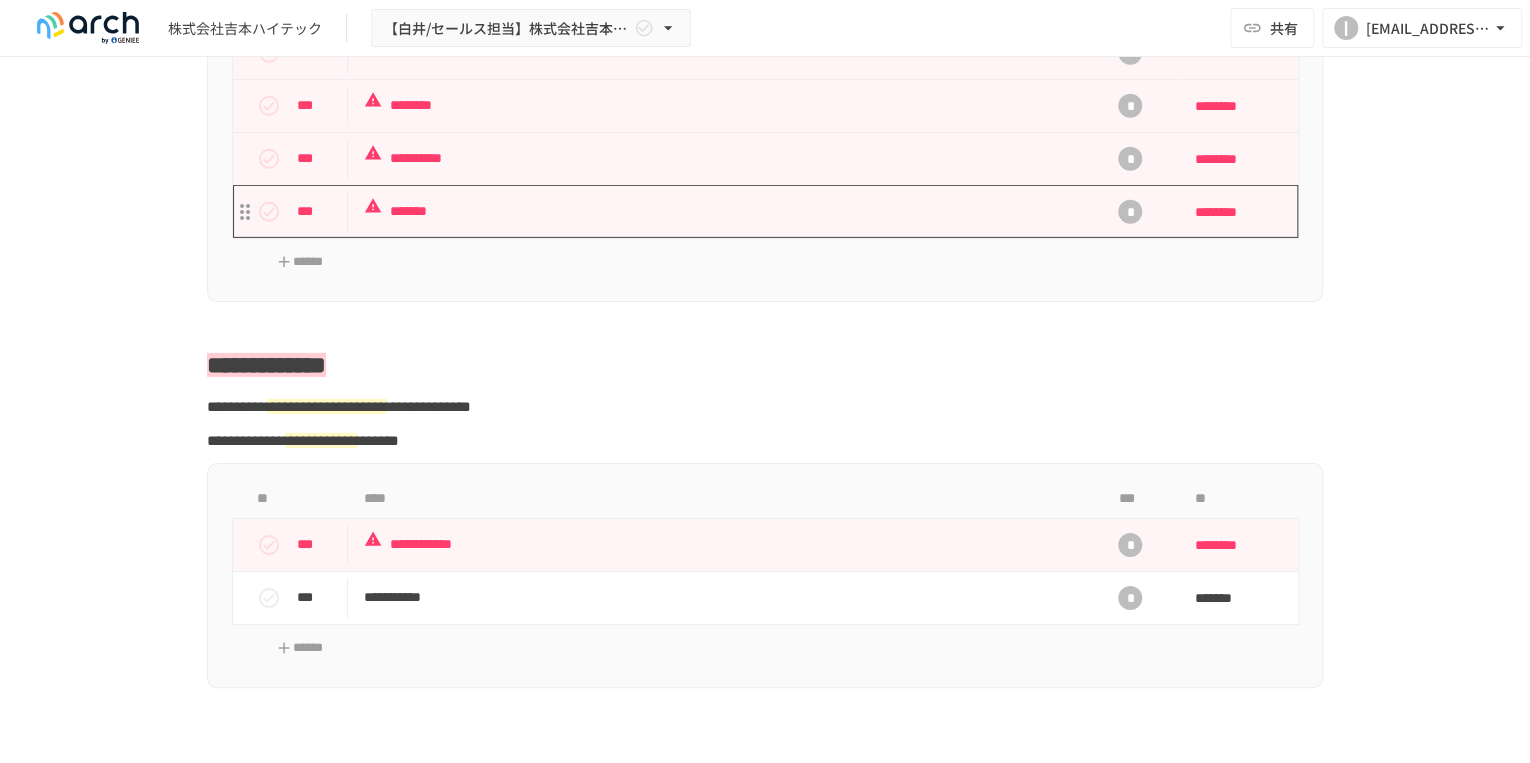 scroll, scrollTop: 3173, scrollLeft: 0, axis: vertical 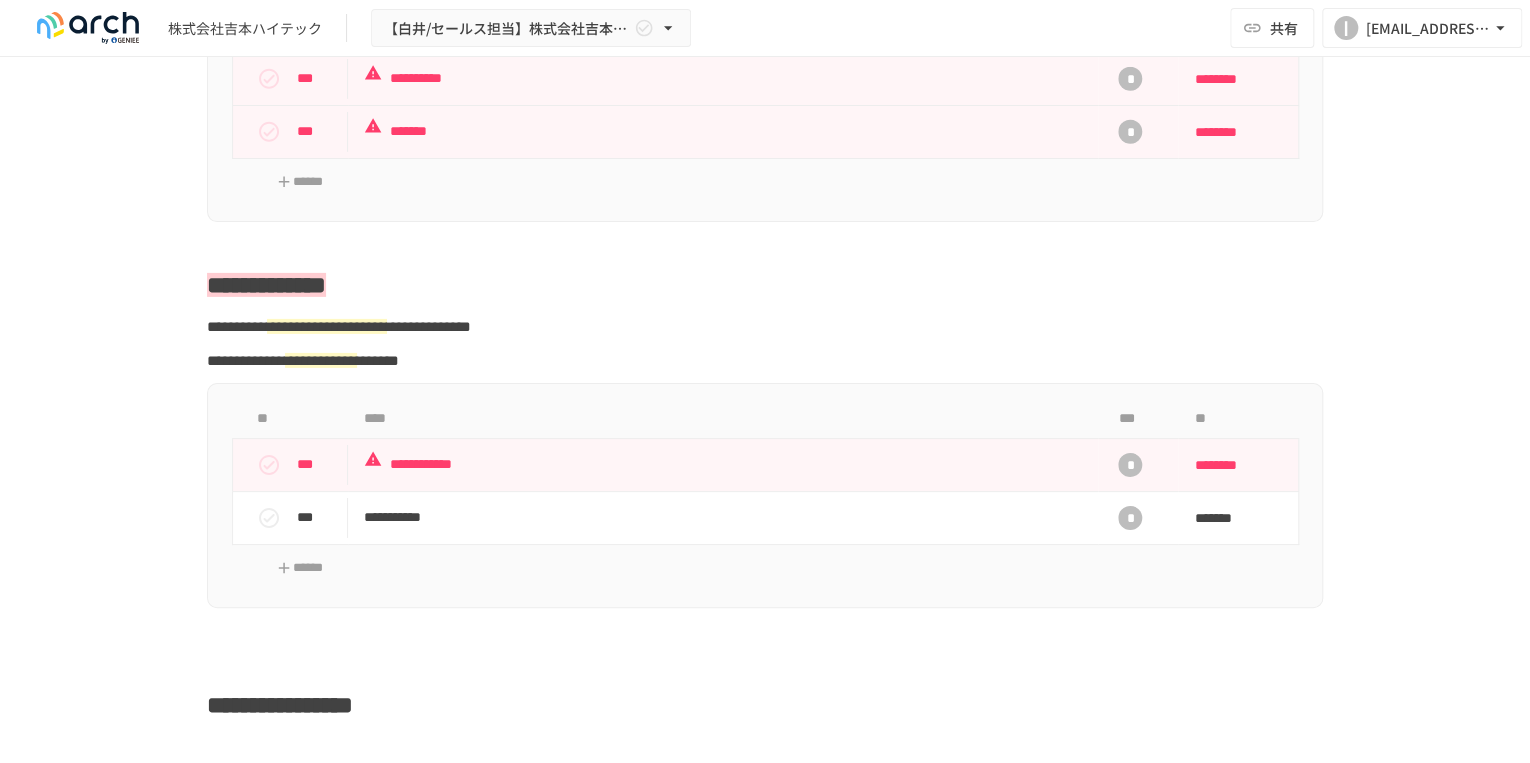 drag, startPoint x: 532, startPoint y: 708, endPoint x: 530, endPoint y: 356, distance: 352.00568 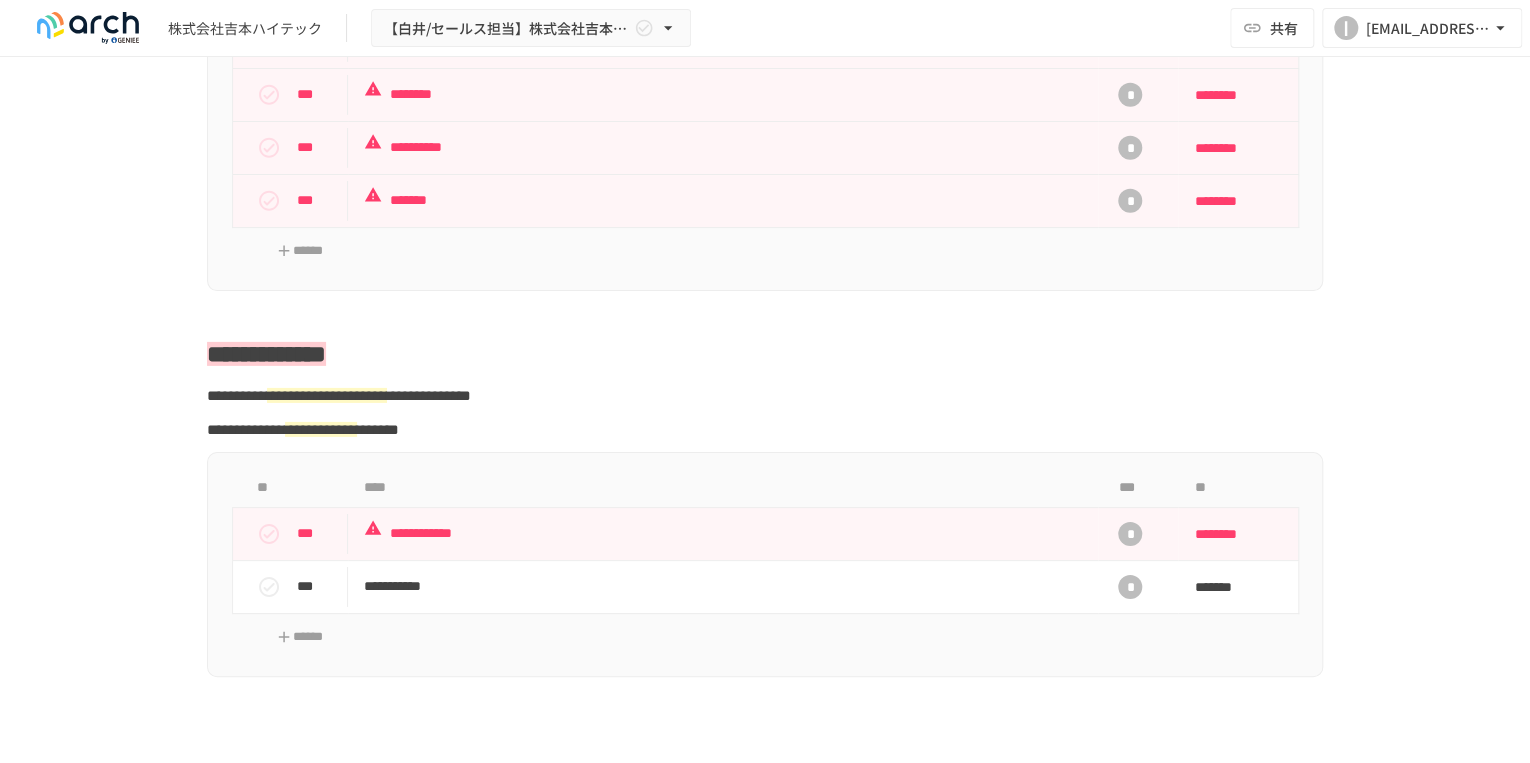 scroll, scrollTop: 3146, scrollLeft: 0, axis: vertical 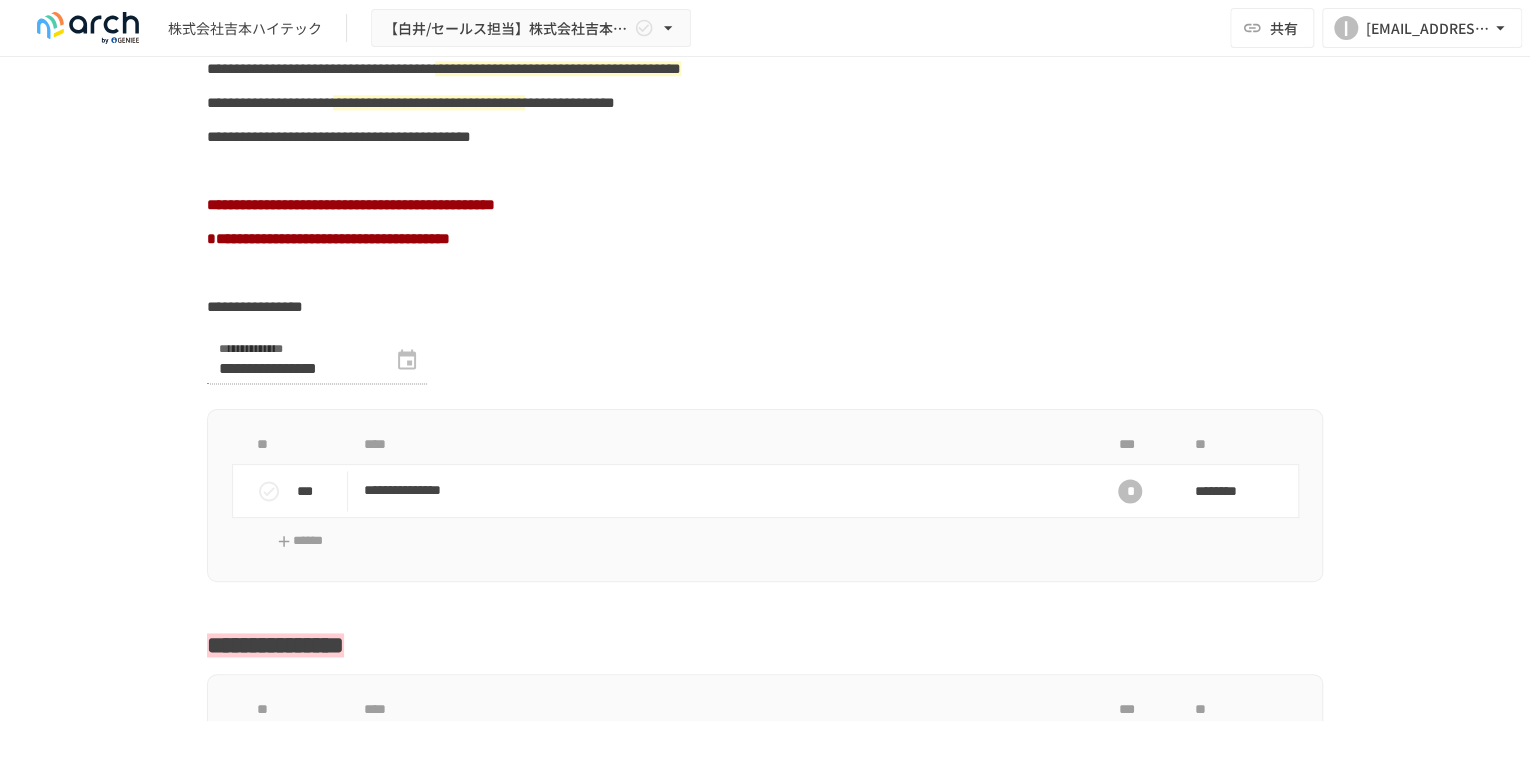 drag, startPoint x: 75, startPoint y: 515, endPoint x: 96, endPoint y: 411, distance: 106.09901 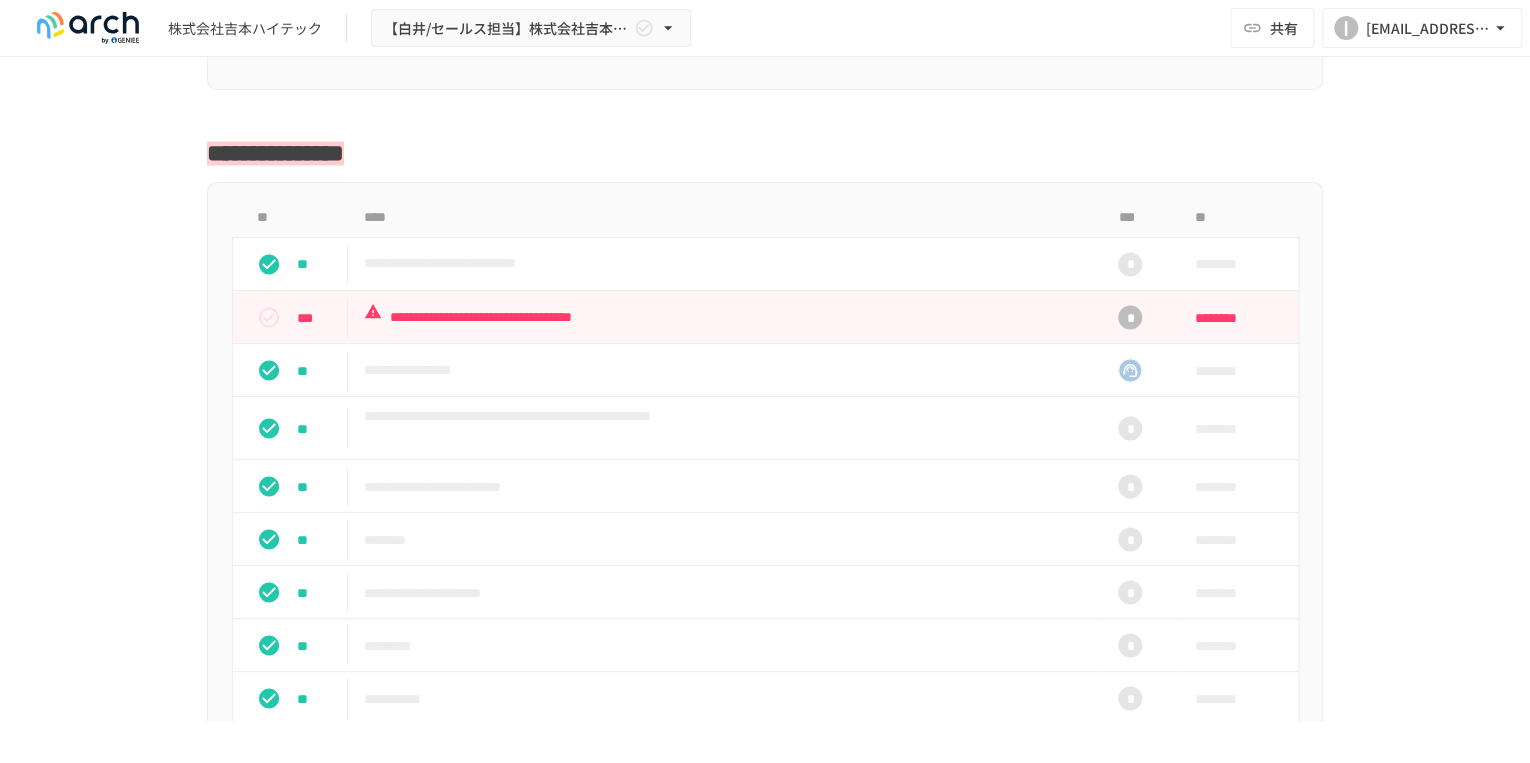 scroll, scrollTop: 1660, scrollLeft: 0, axis: vertical 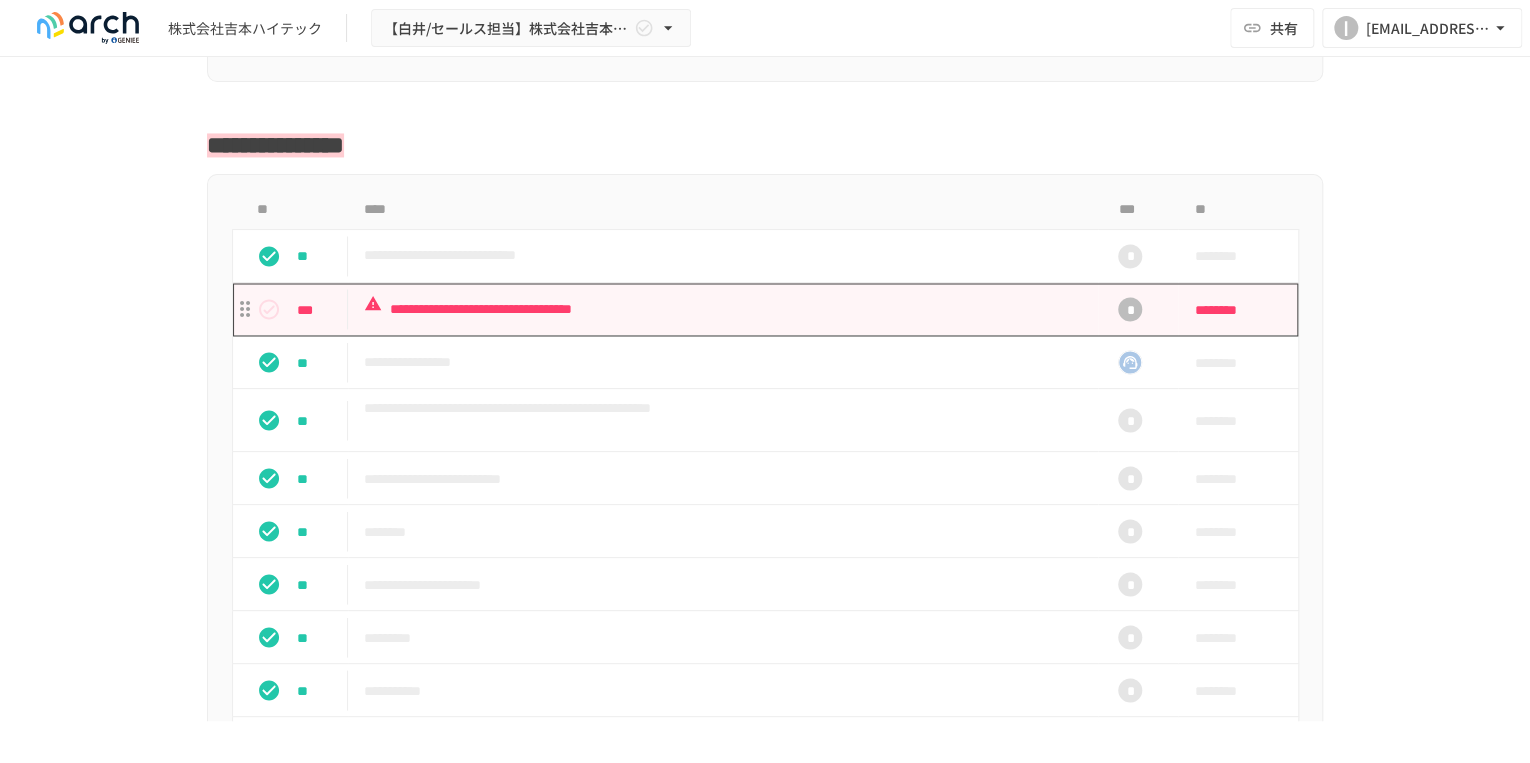 click on "**********" at bounding box center (723, 308) 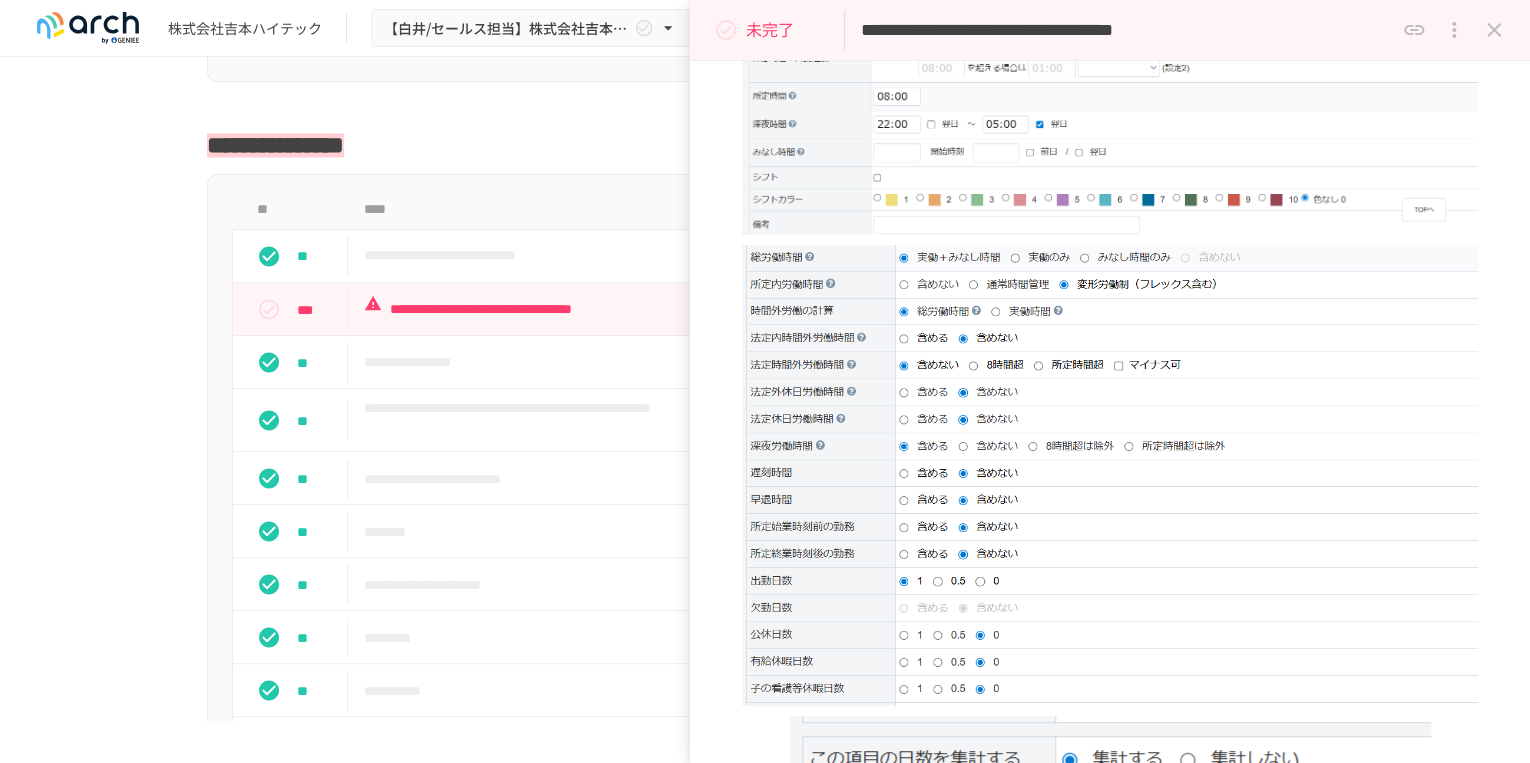 scroll, scrollTop: 2240, scrollLeft: 0, axis: vertical 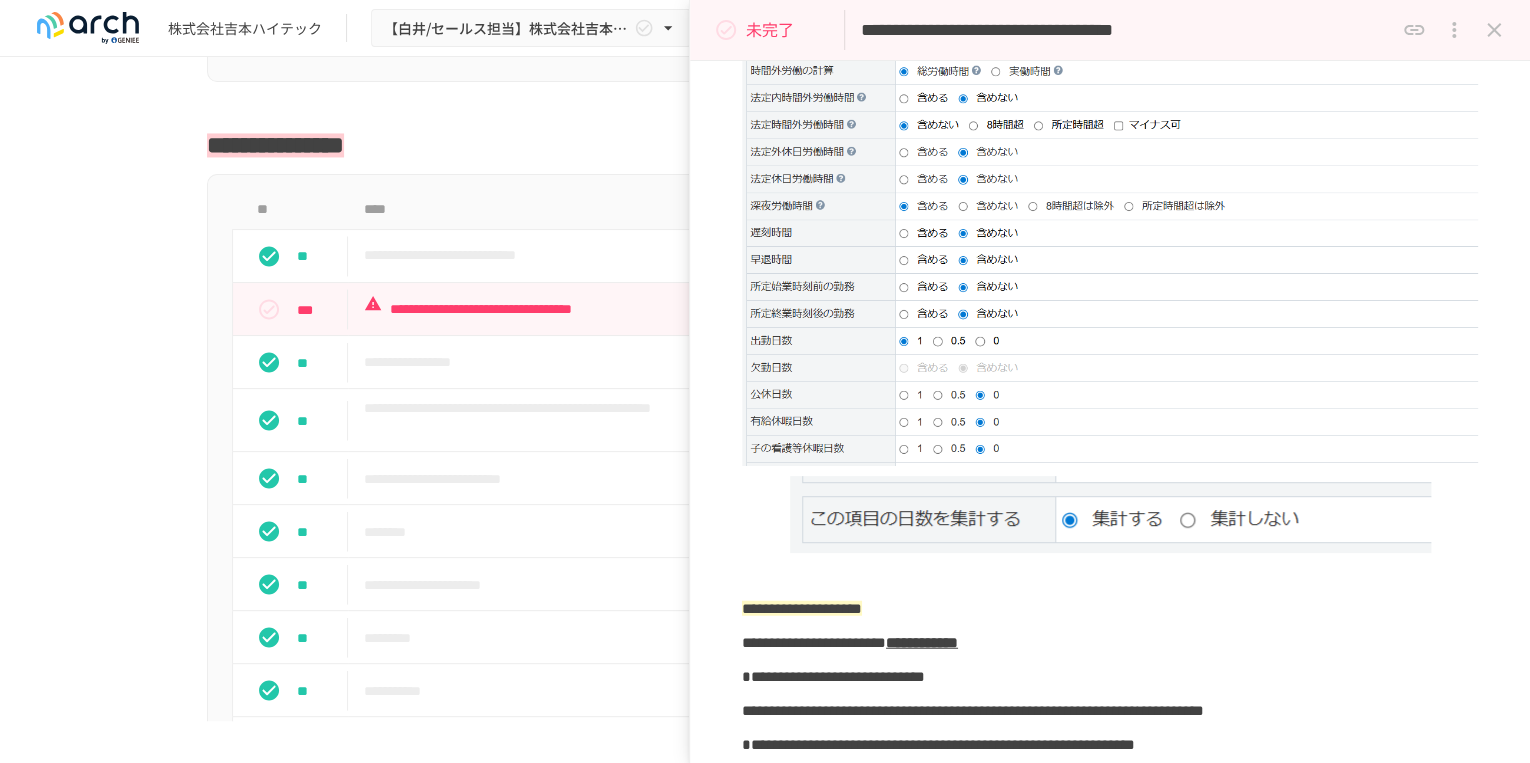 click 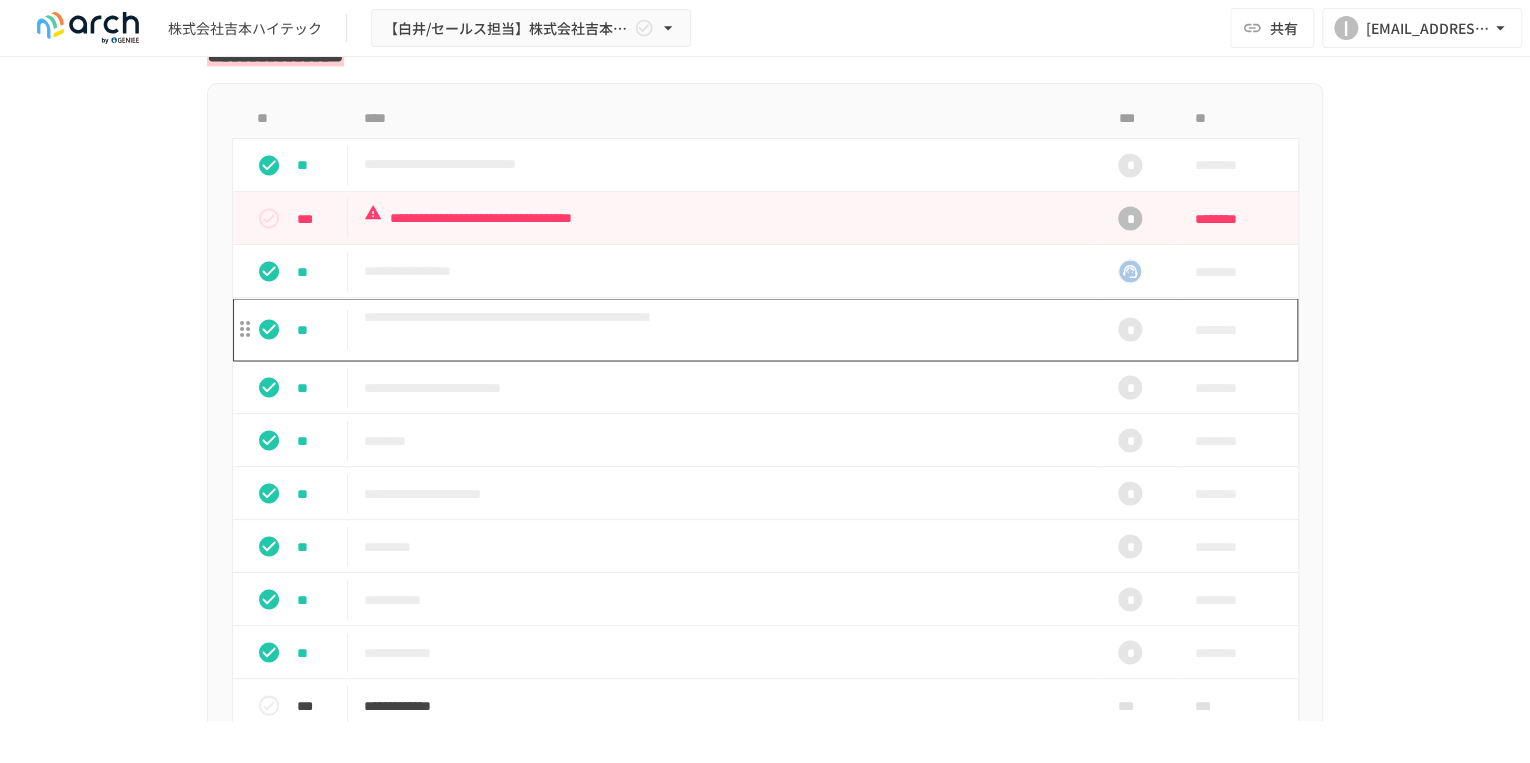 scroll, scrollTop: 1767, scrollLeft: 0, axis: vertical 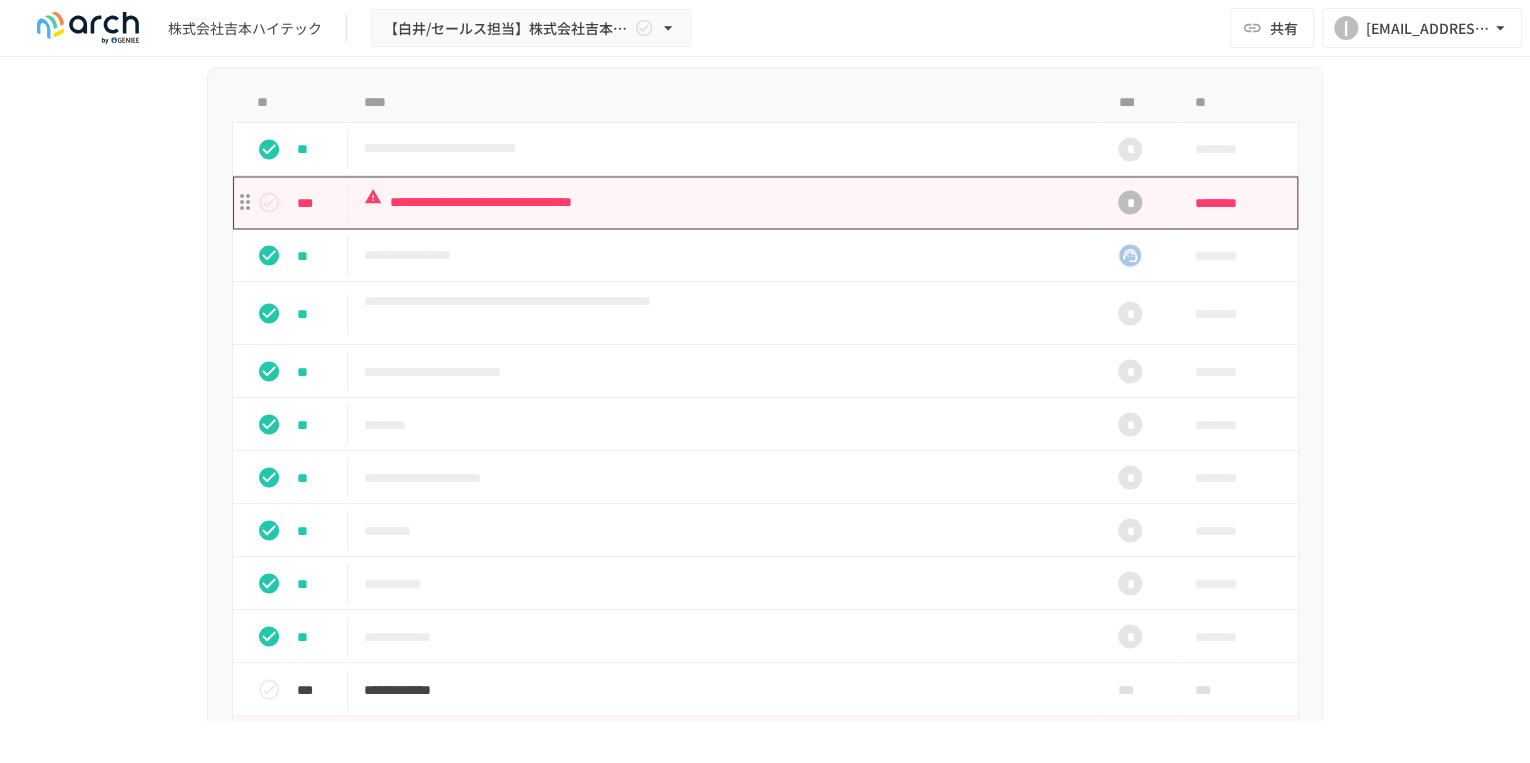 click on "**********" at bounding box center (723, 201) 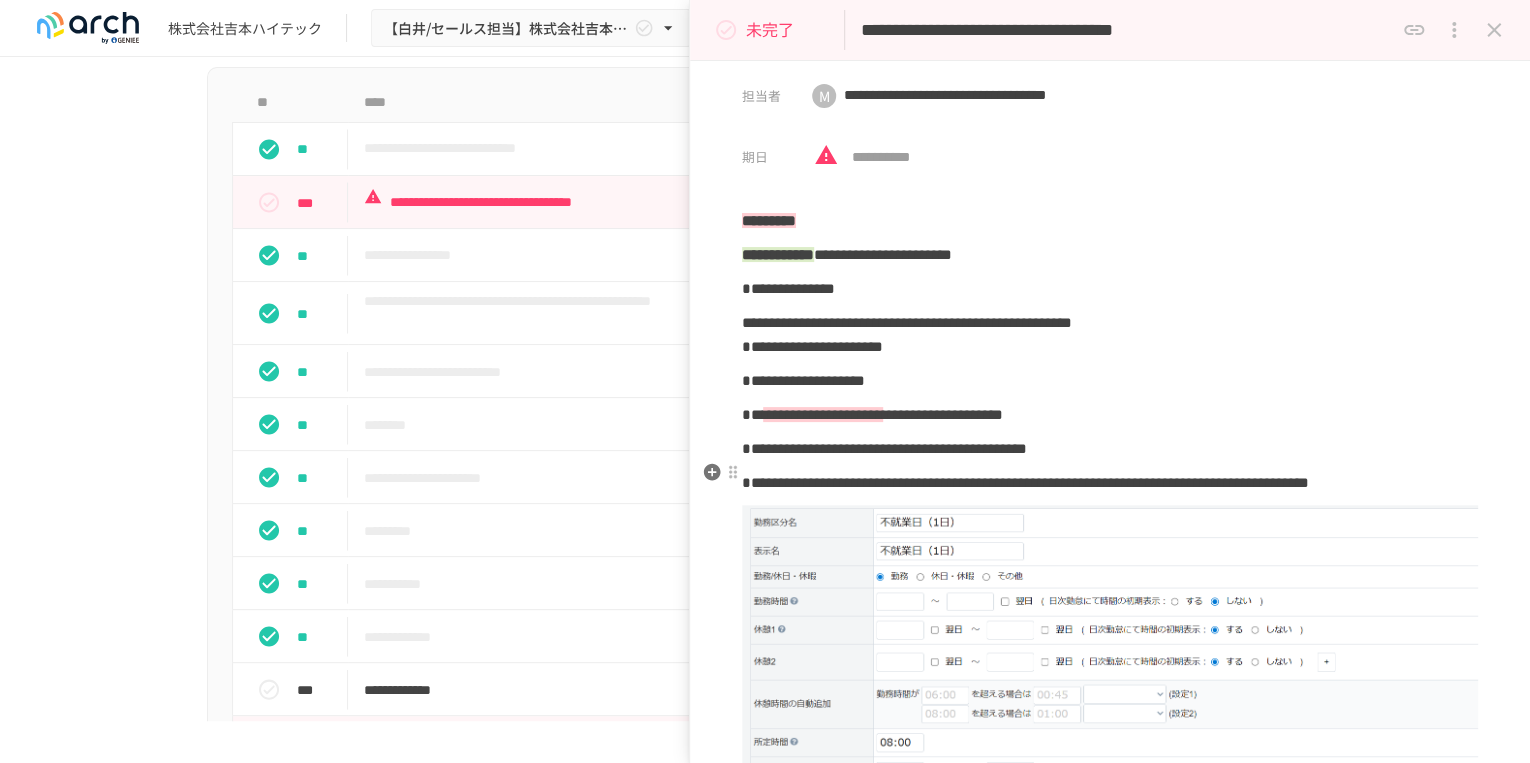 scroll, scrollTop: 0, scrollLeft: 0, axis: both 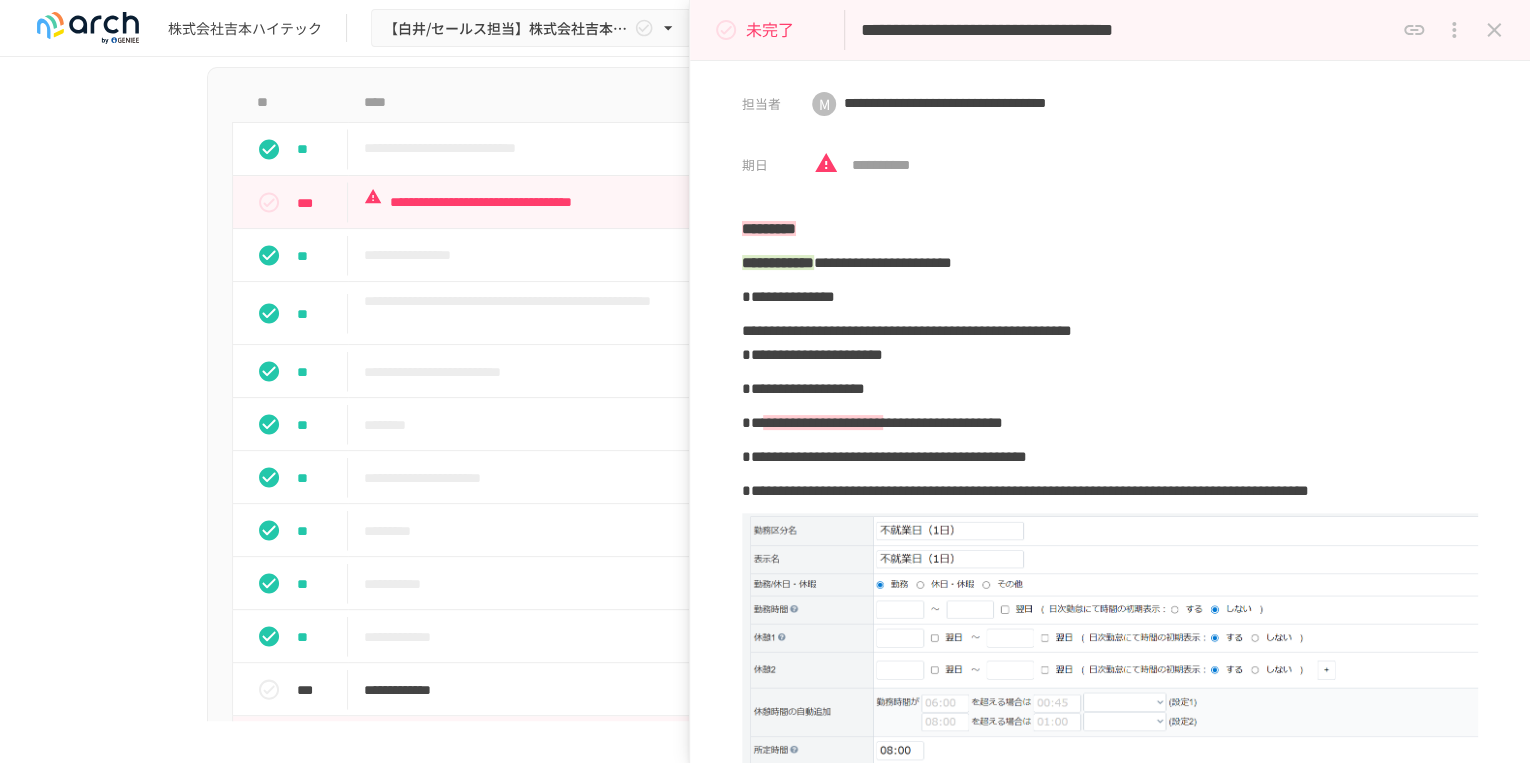 click on "**********" at bounding box center [765, 389] 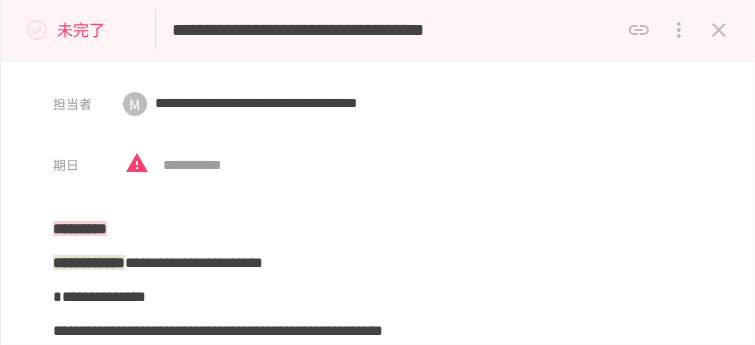 click on "**********" at bounding box center (378, 122) 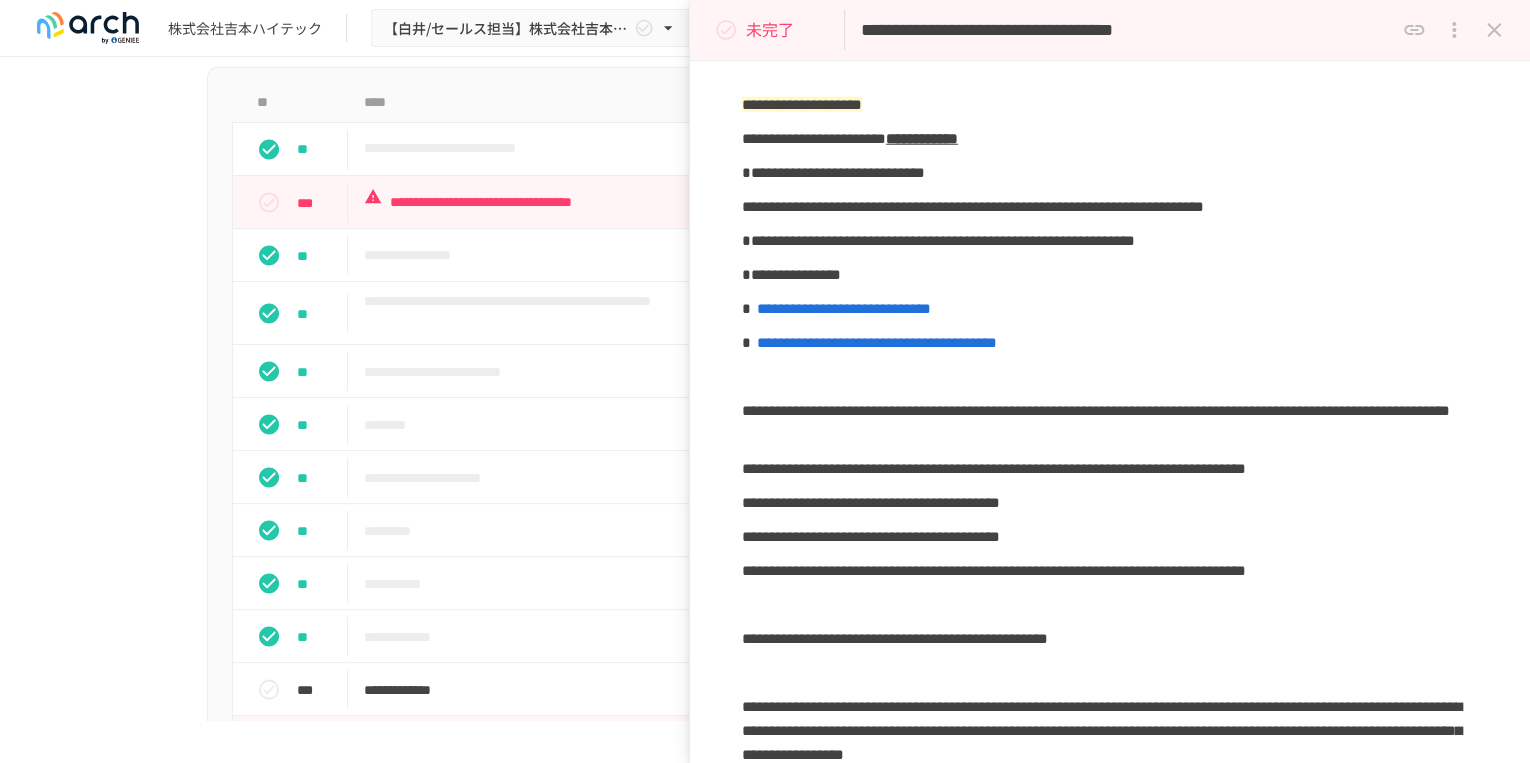 scroll, scrollTop: 2746, scrollLeft: 0, axis: vertical 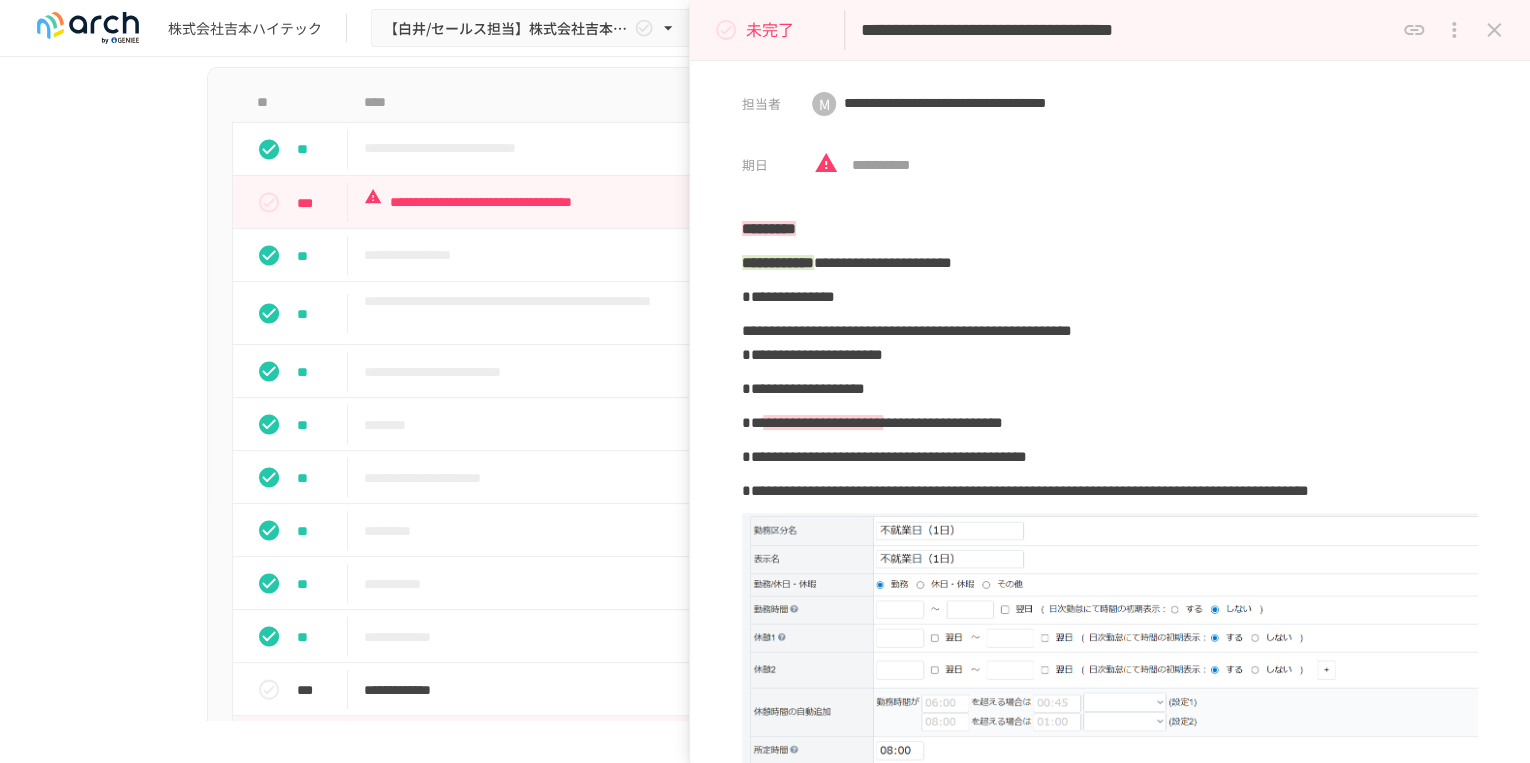 drag, startPoint x: 950, startPoint y: 552, endPoint x: 903, endPoint y: 241, distance: 314.5314 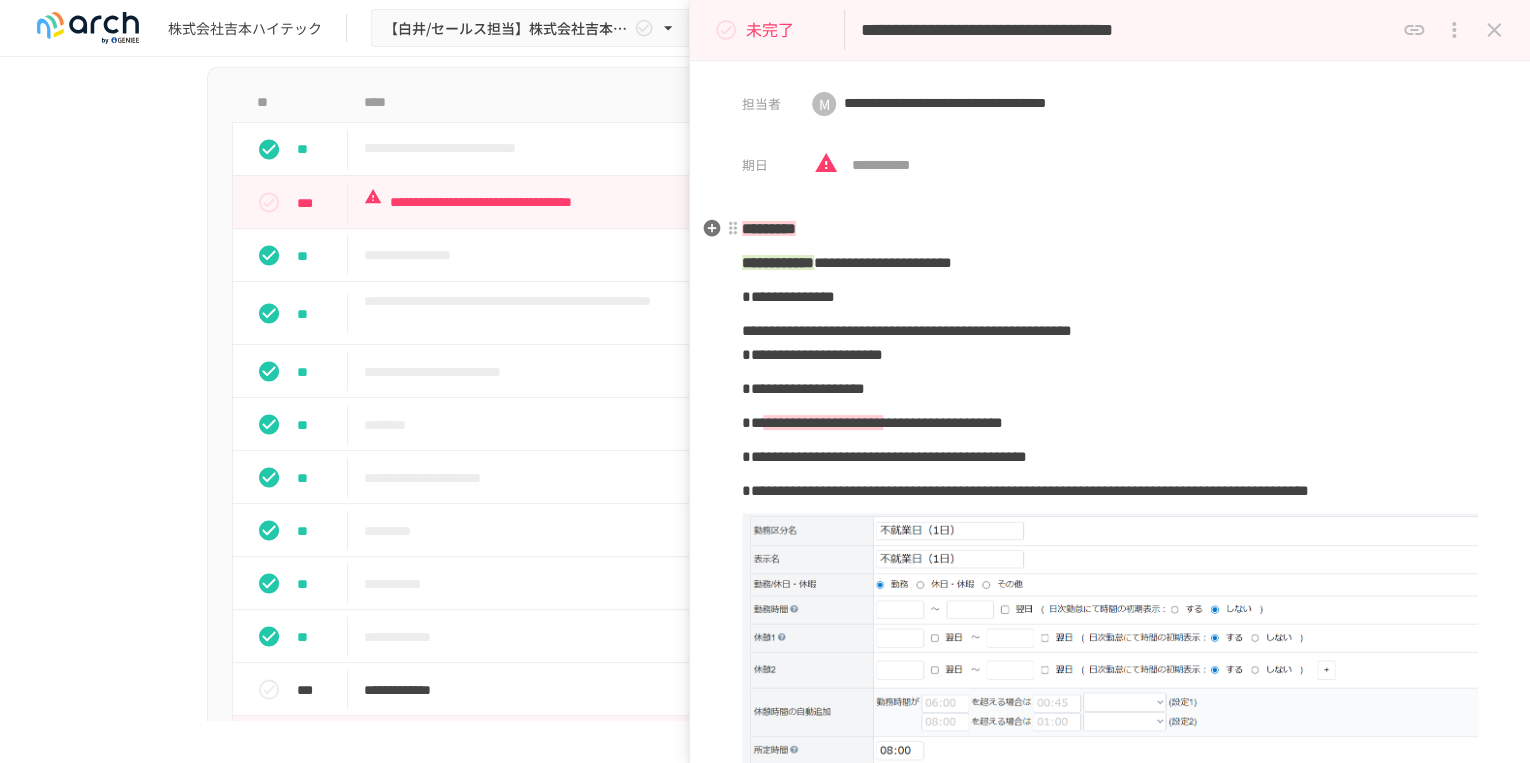 click on "*********" at bounding box center (769, 228) 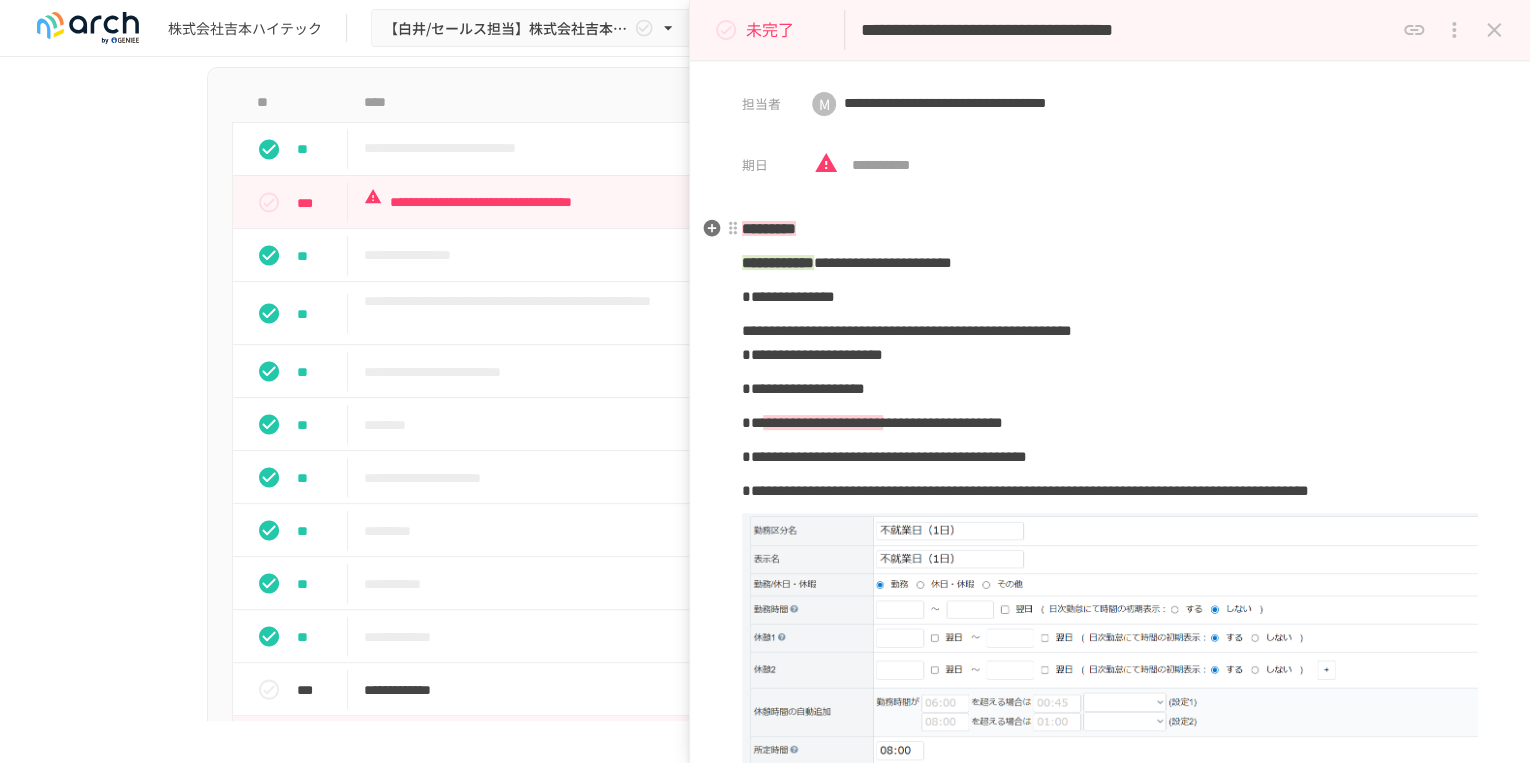 click on "*********" at bounding box center (1110, 229) 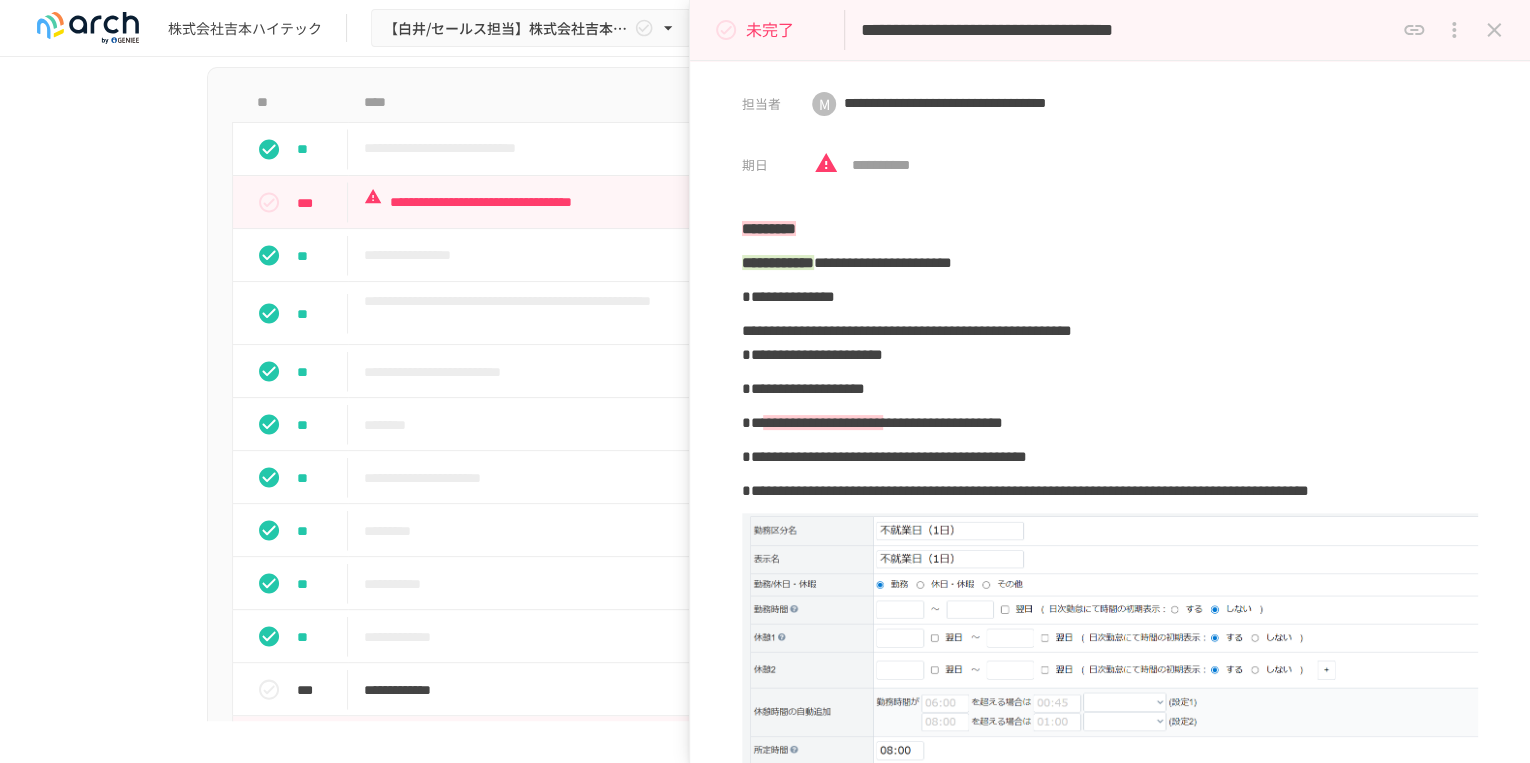 click on "**********" at bounding box center (1110, 412) 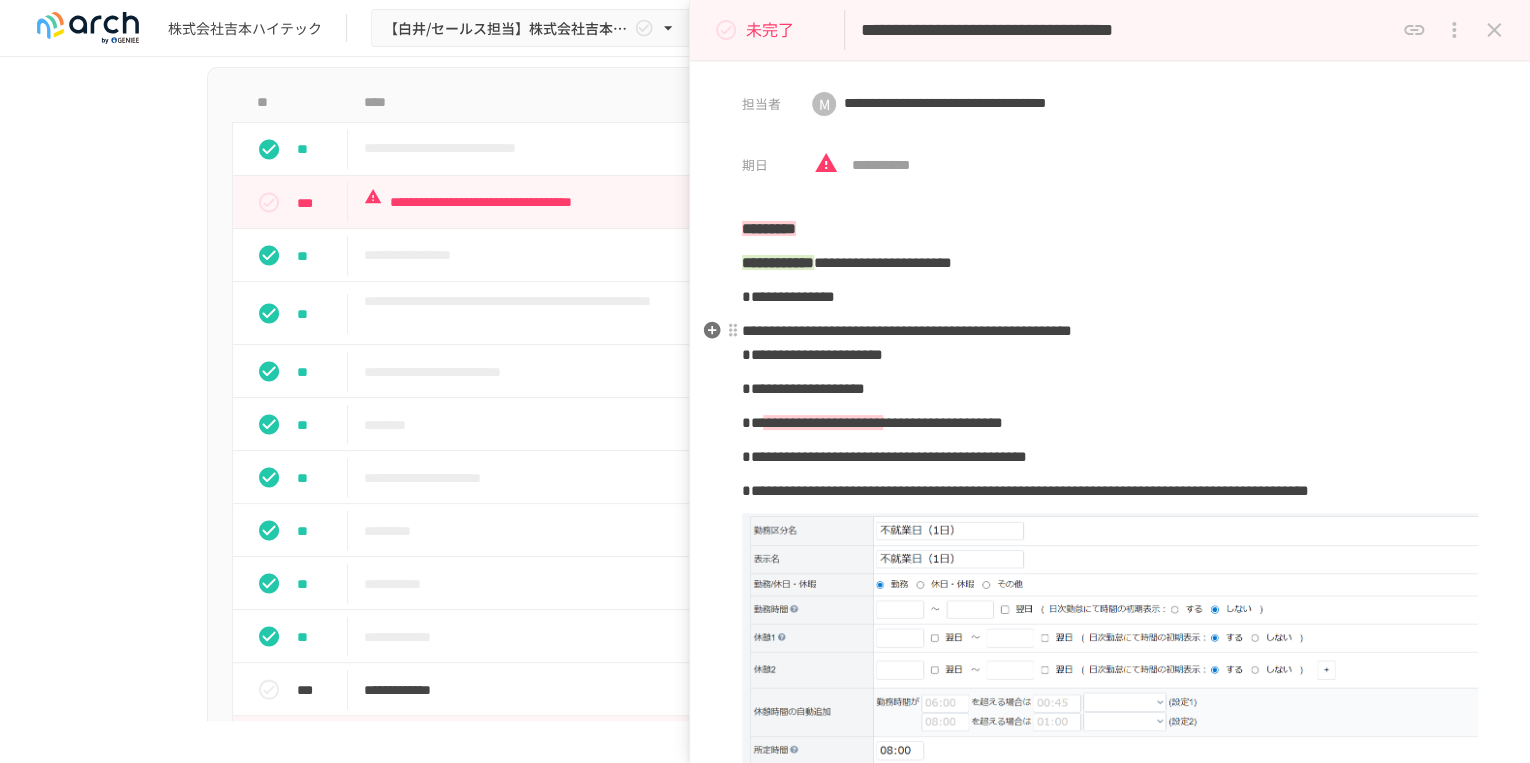 click on "**********" at bounding box center [907, 330] 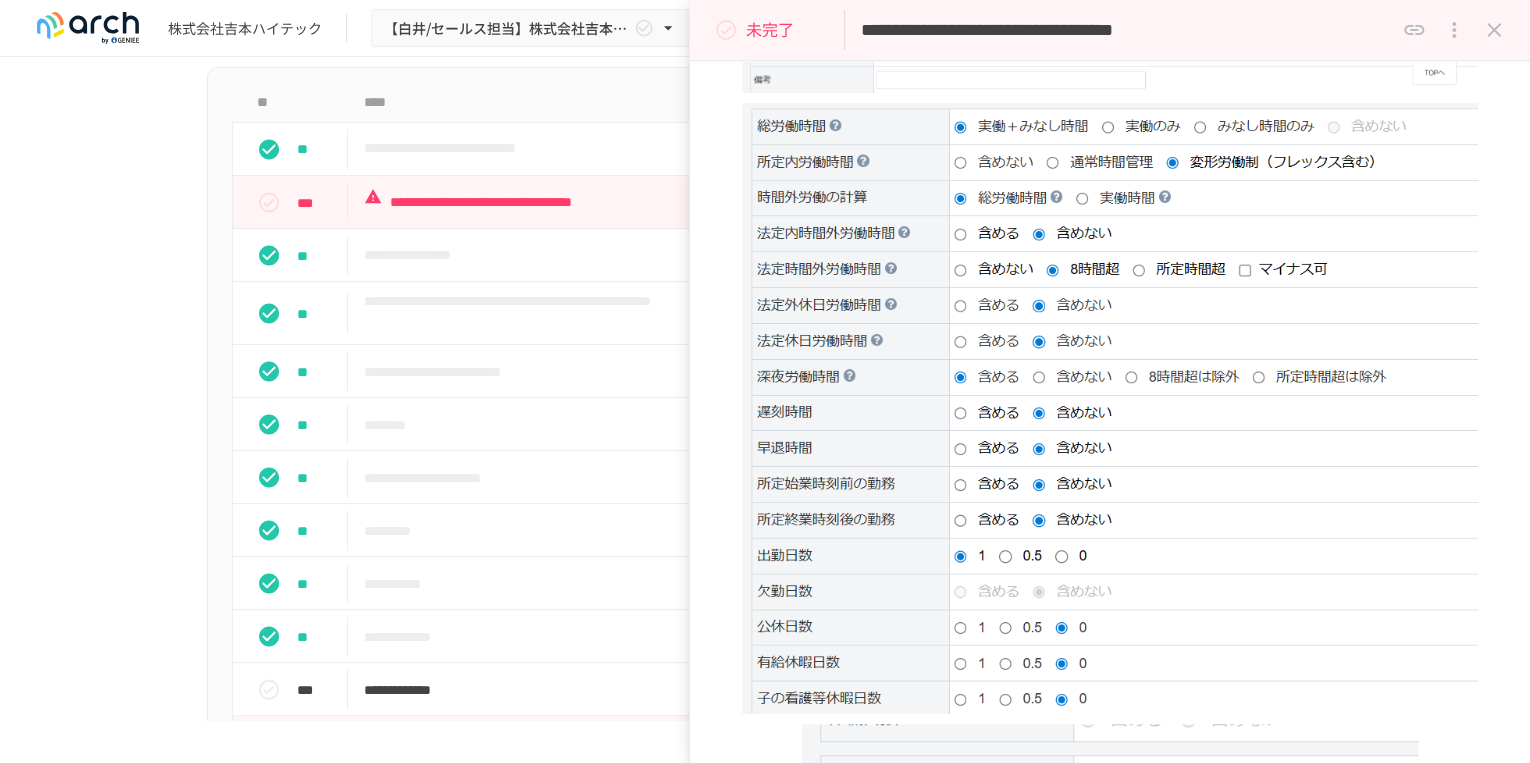 scroll, scrollTop: 986, scrollLeft: 0, axis: vertical 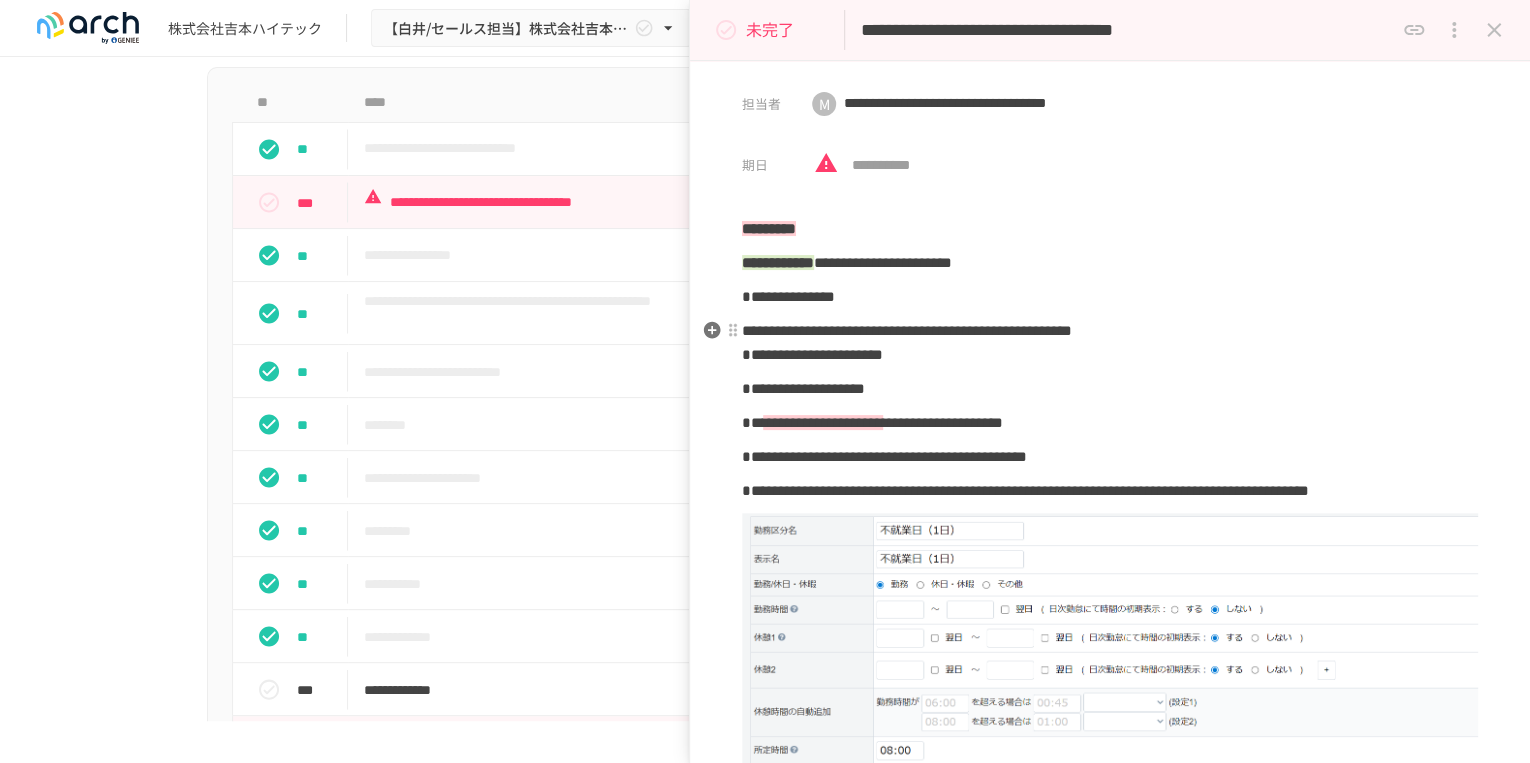 drag, startPoint x: 1330, startPoint y: 479, endPoint x: 1334, endPoint y: 278, distance: 201.0398 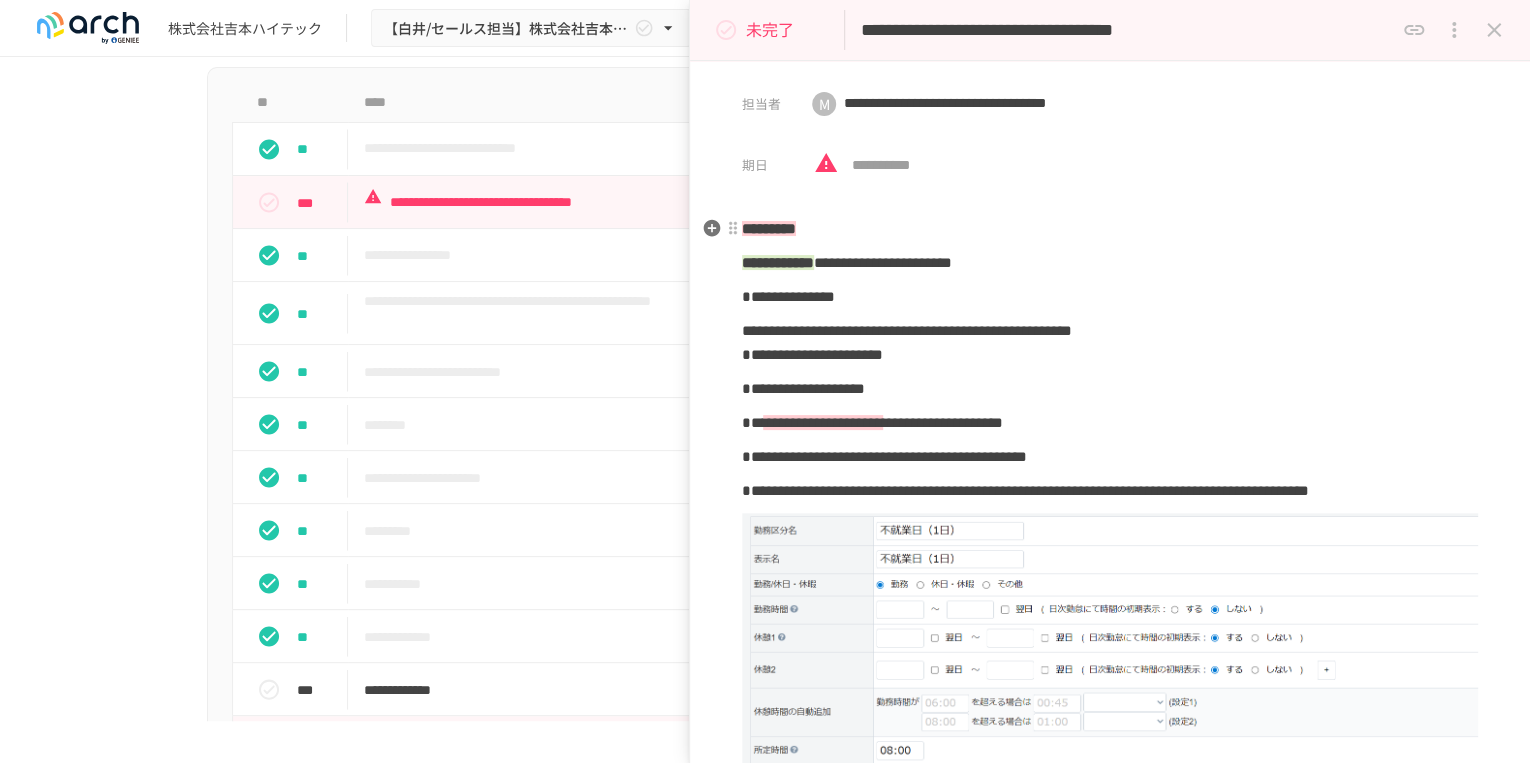 click on "*********" at bounding box center [1110, 229] 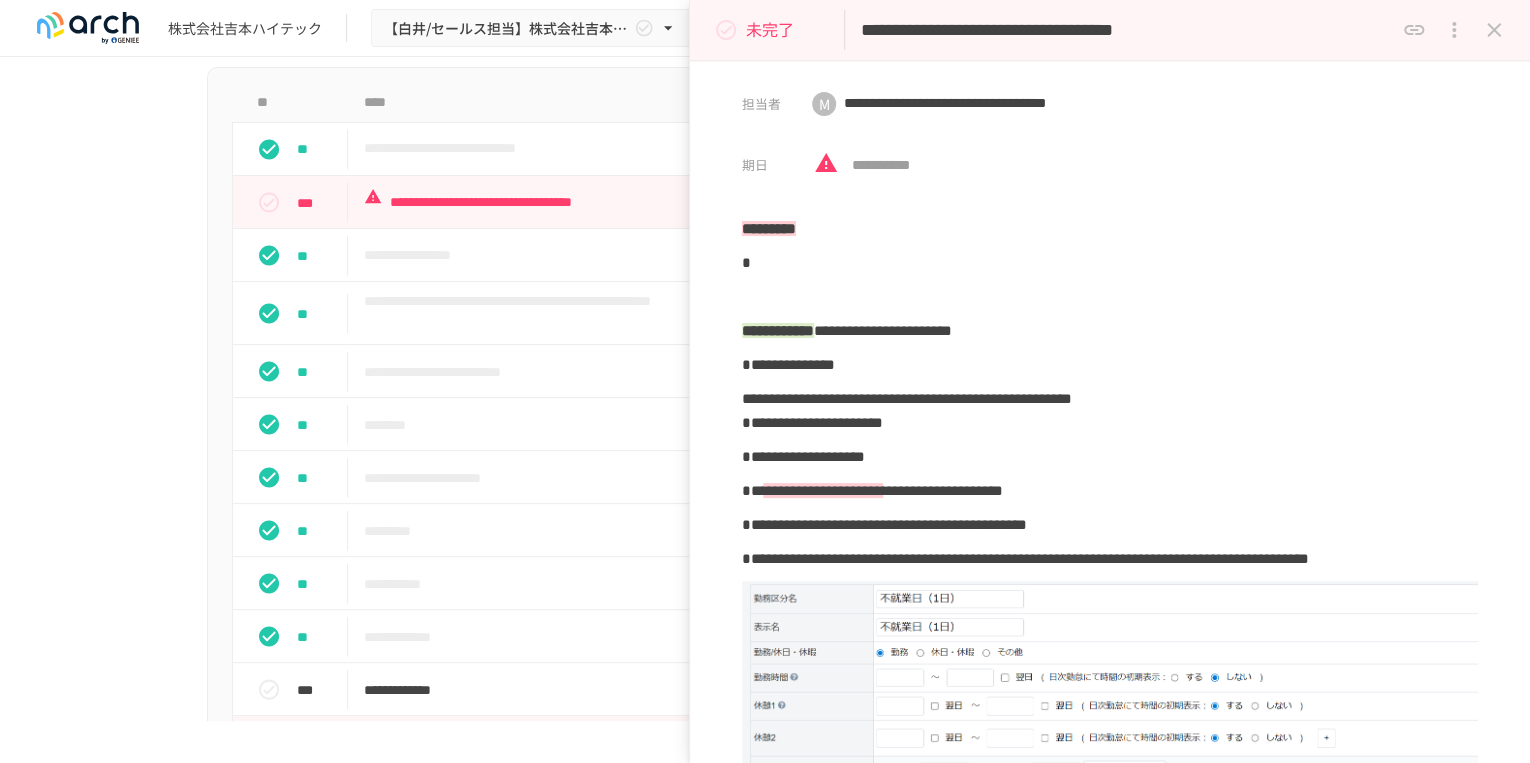 type 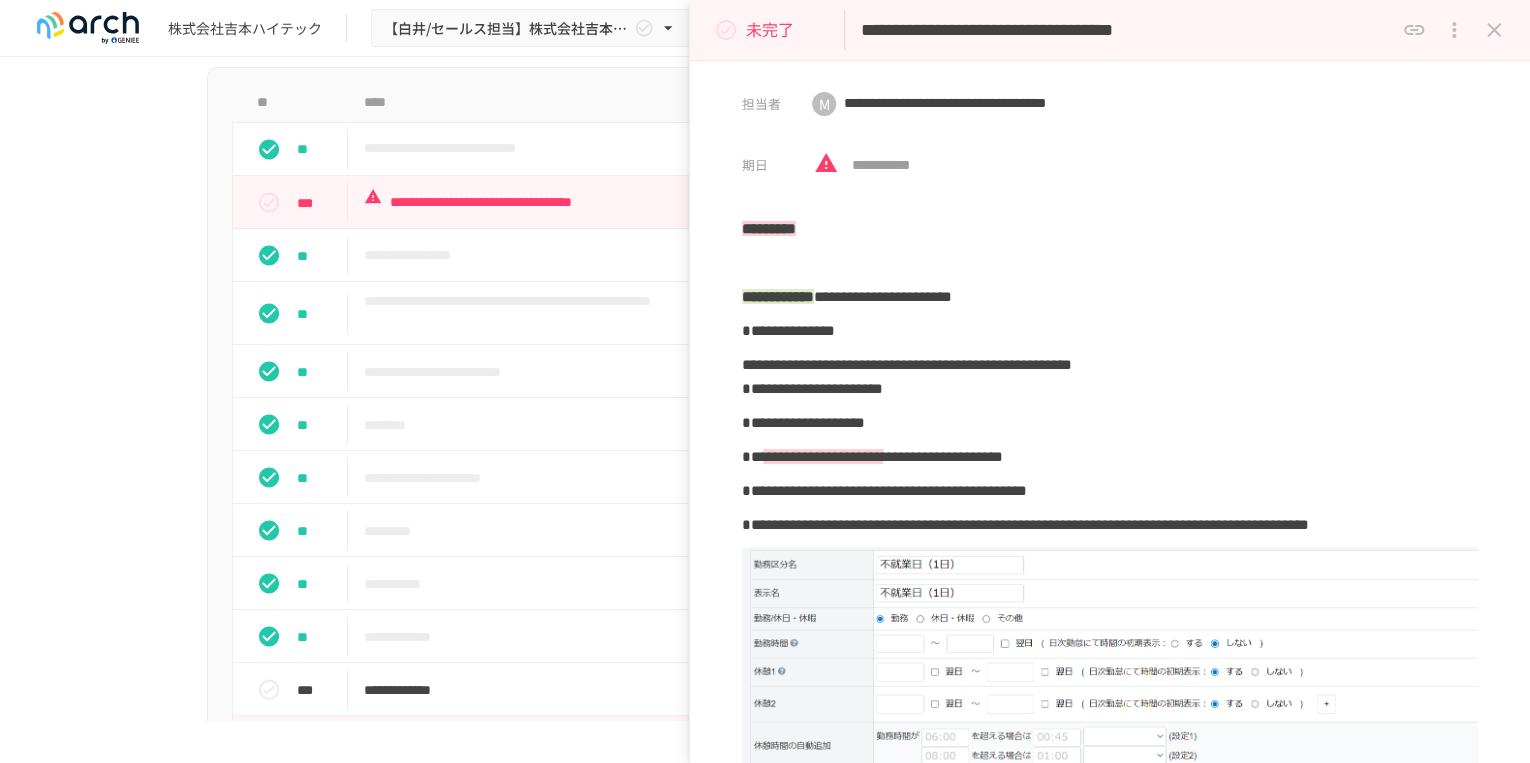 click on "**********" at bounding box center (765, 389) 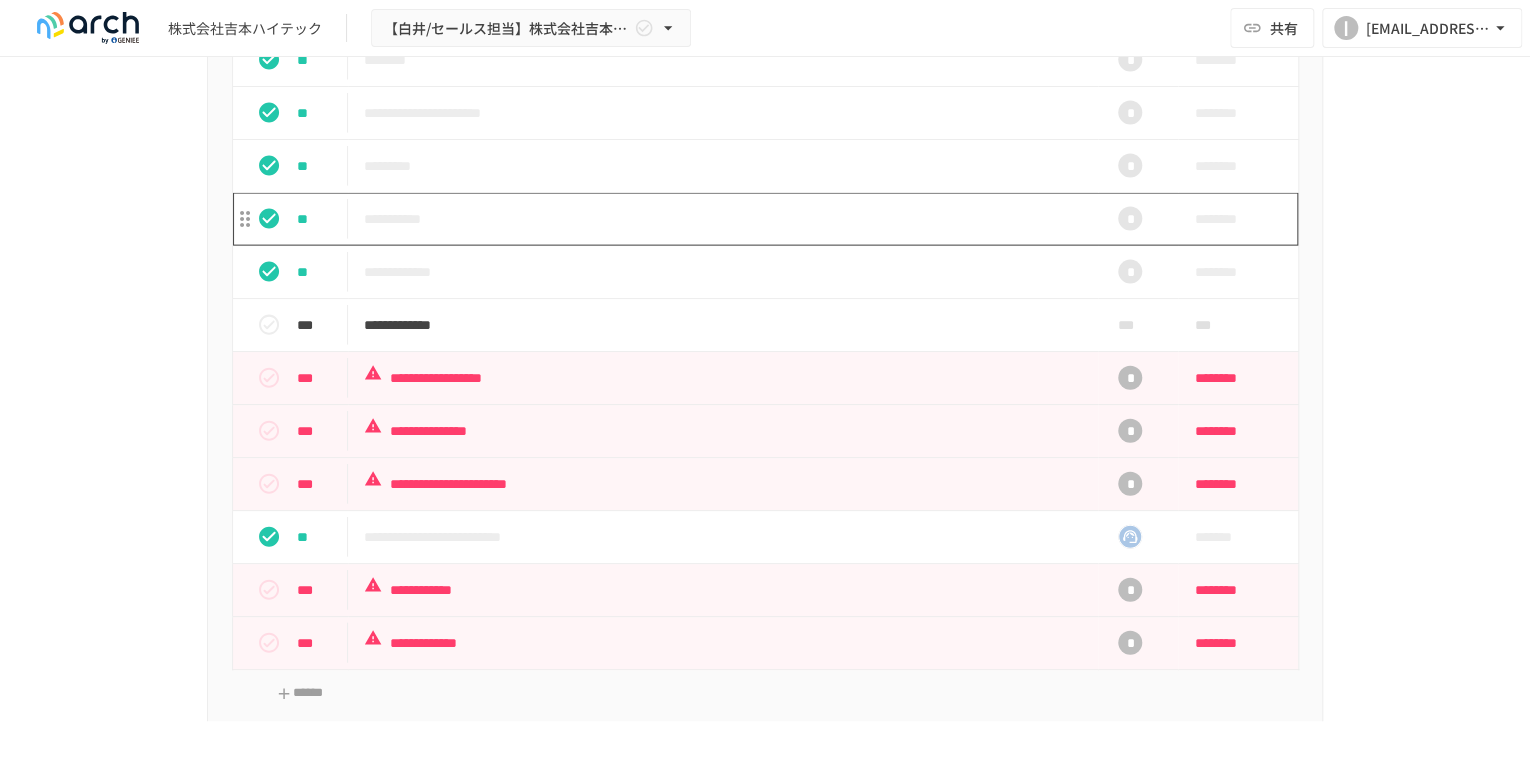 scroll, scrollTop: 2273, scrollLeft: 0, axis: vertical 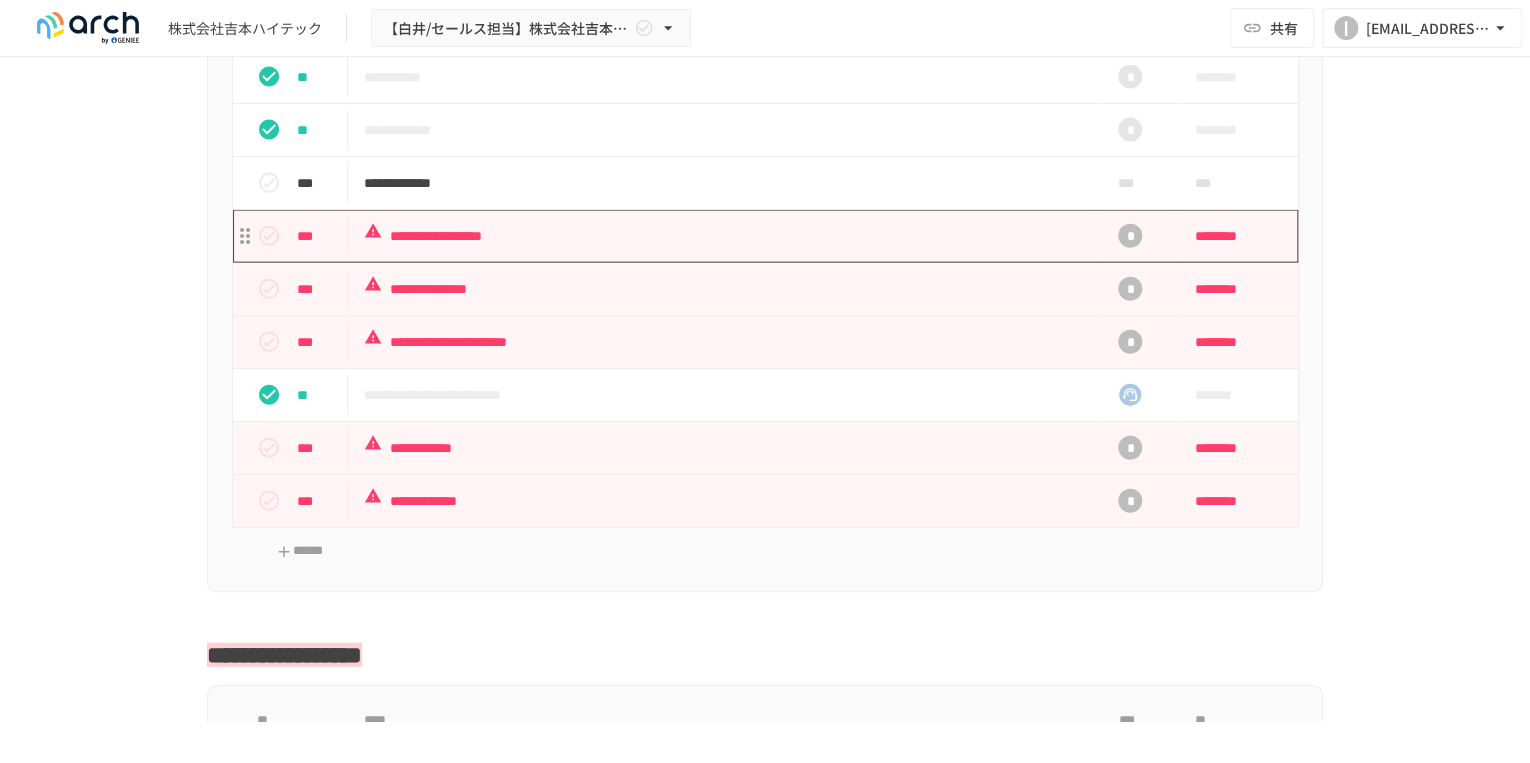 click on "**********" at bounding box center [723, 236] 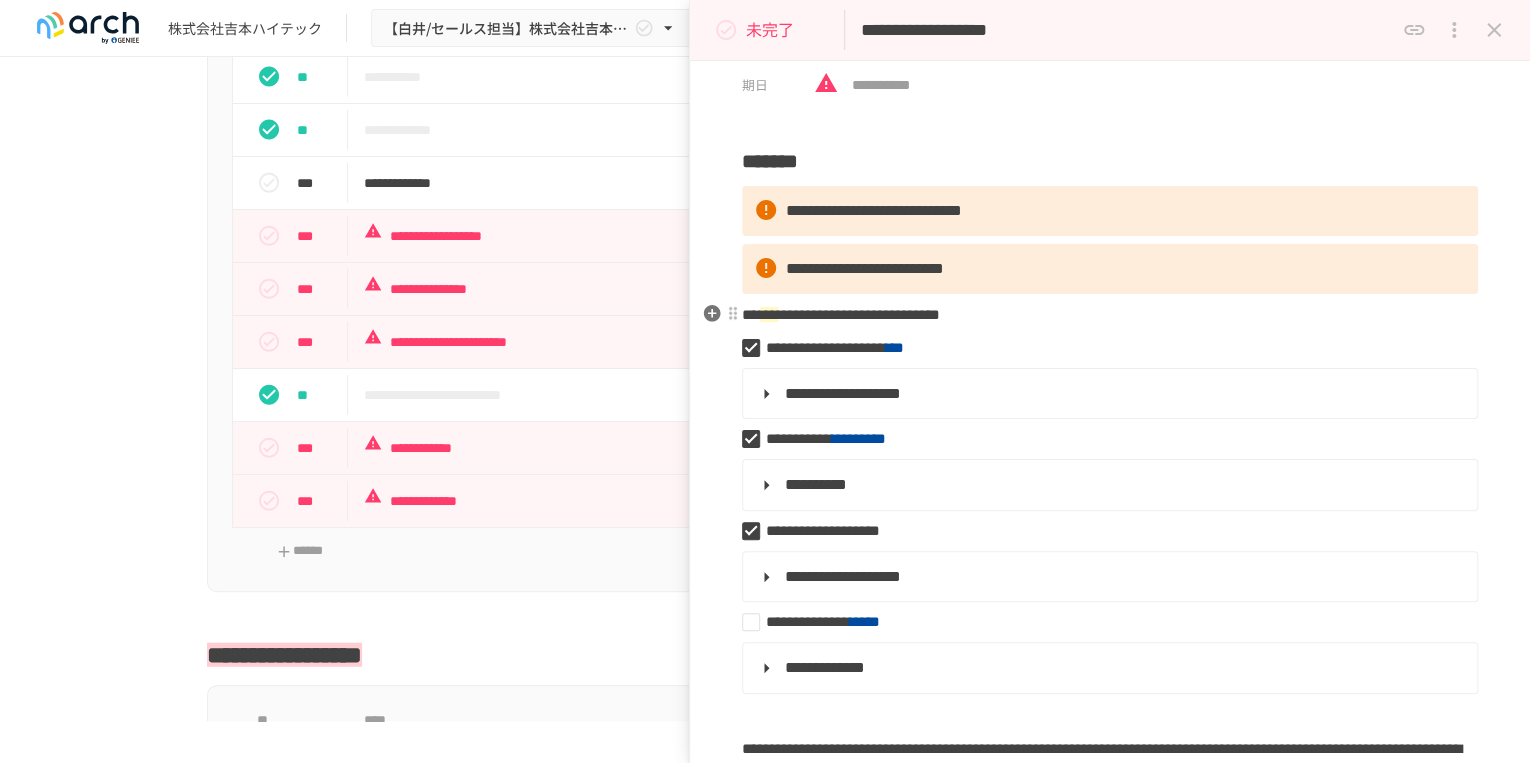 scroll, scrollTop: 106, scrollLeft: 0, axis: vertical 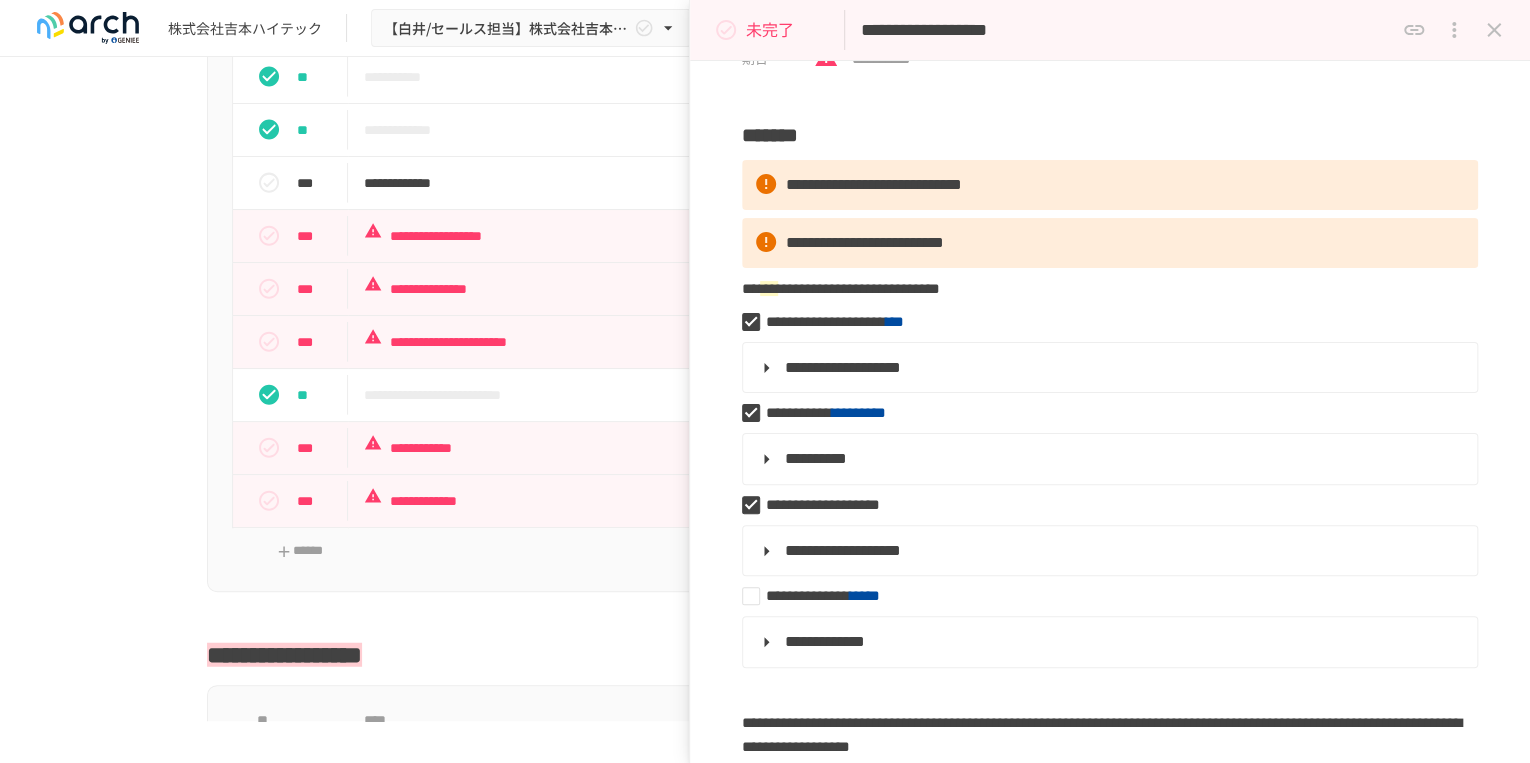click on "**********" at bounding box center (765, 1364) 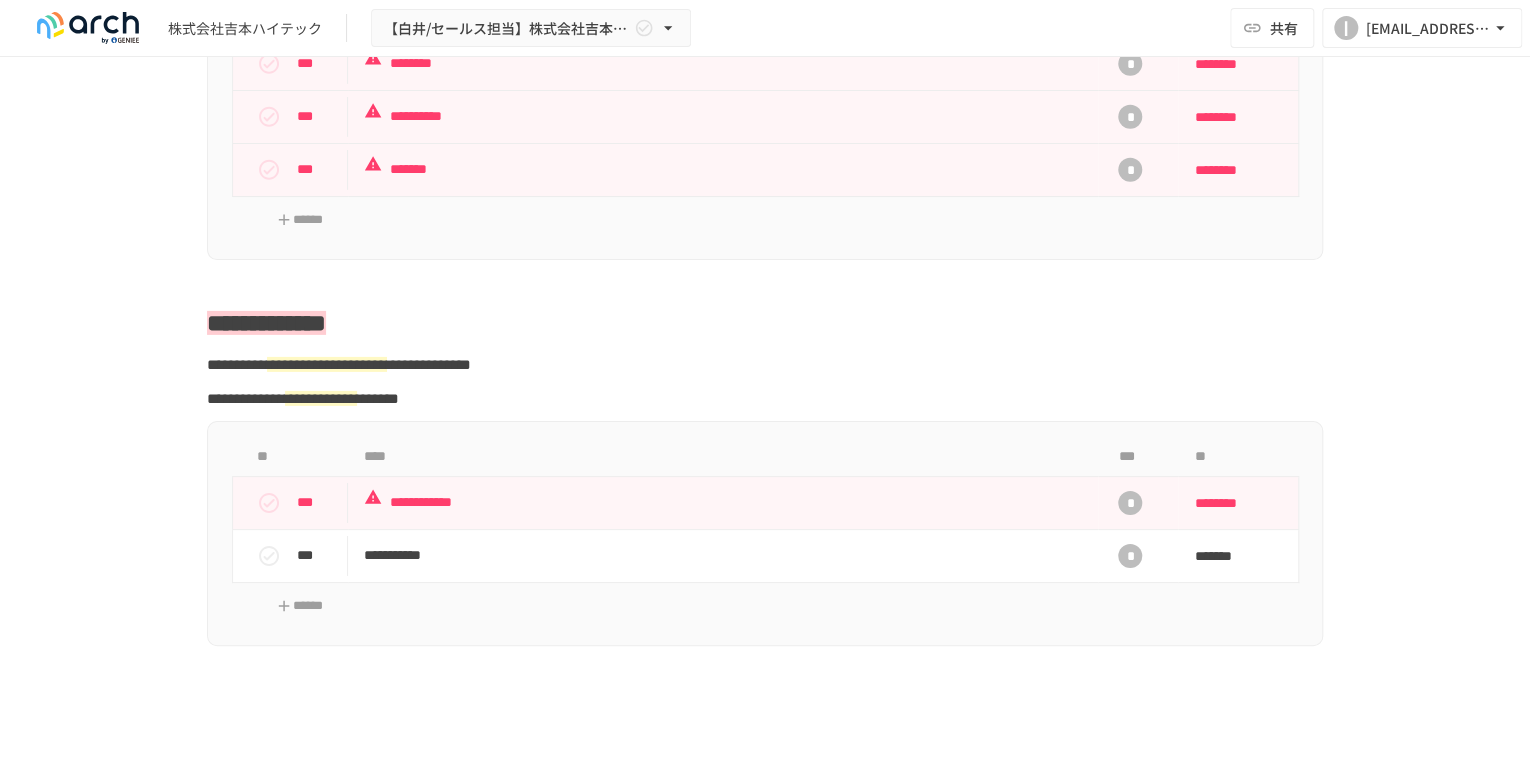 scroll, scrollTop: 3233, scrollLeft: 0, axis: vertical 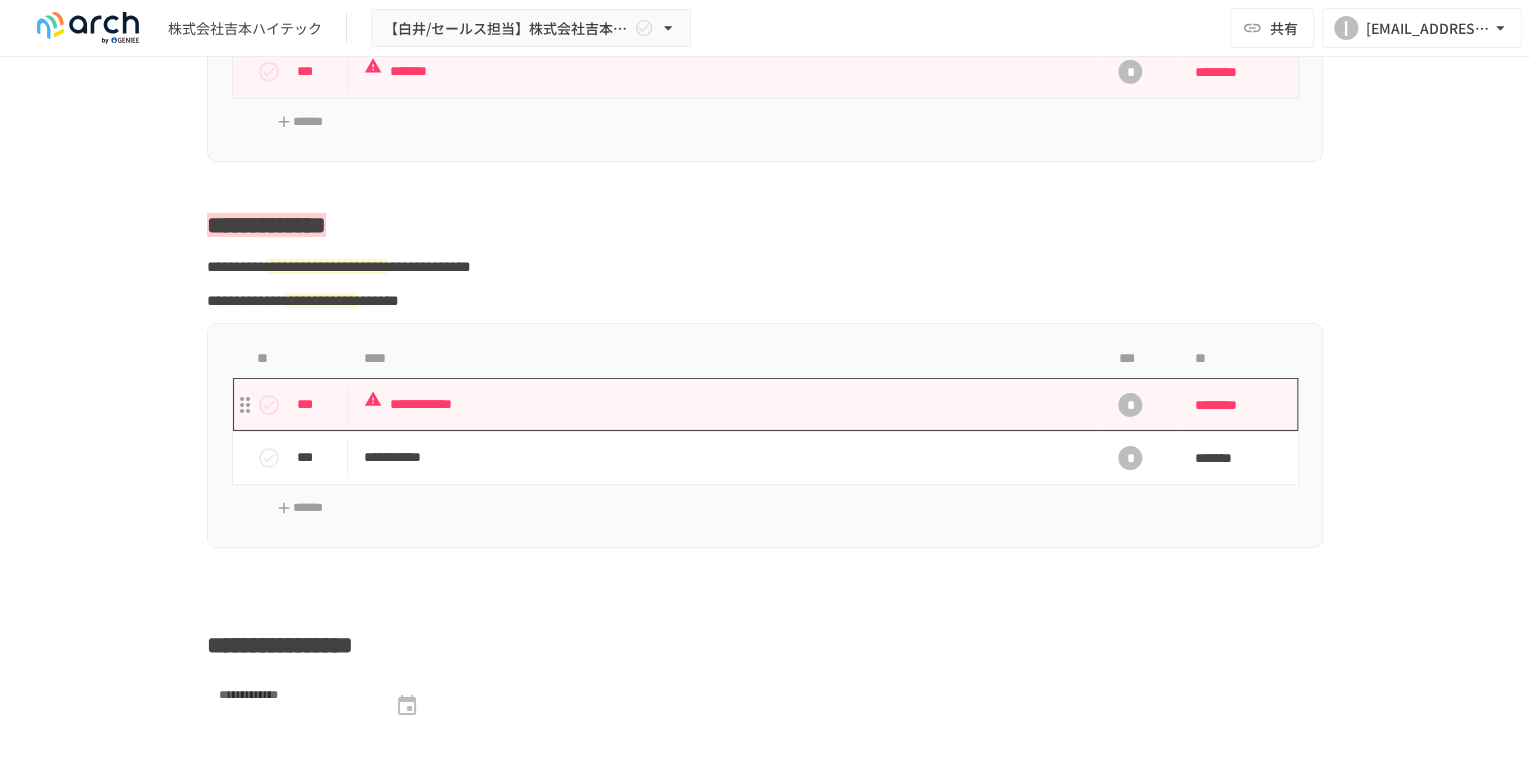 click on "**********" at bounding box center (723, 404) 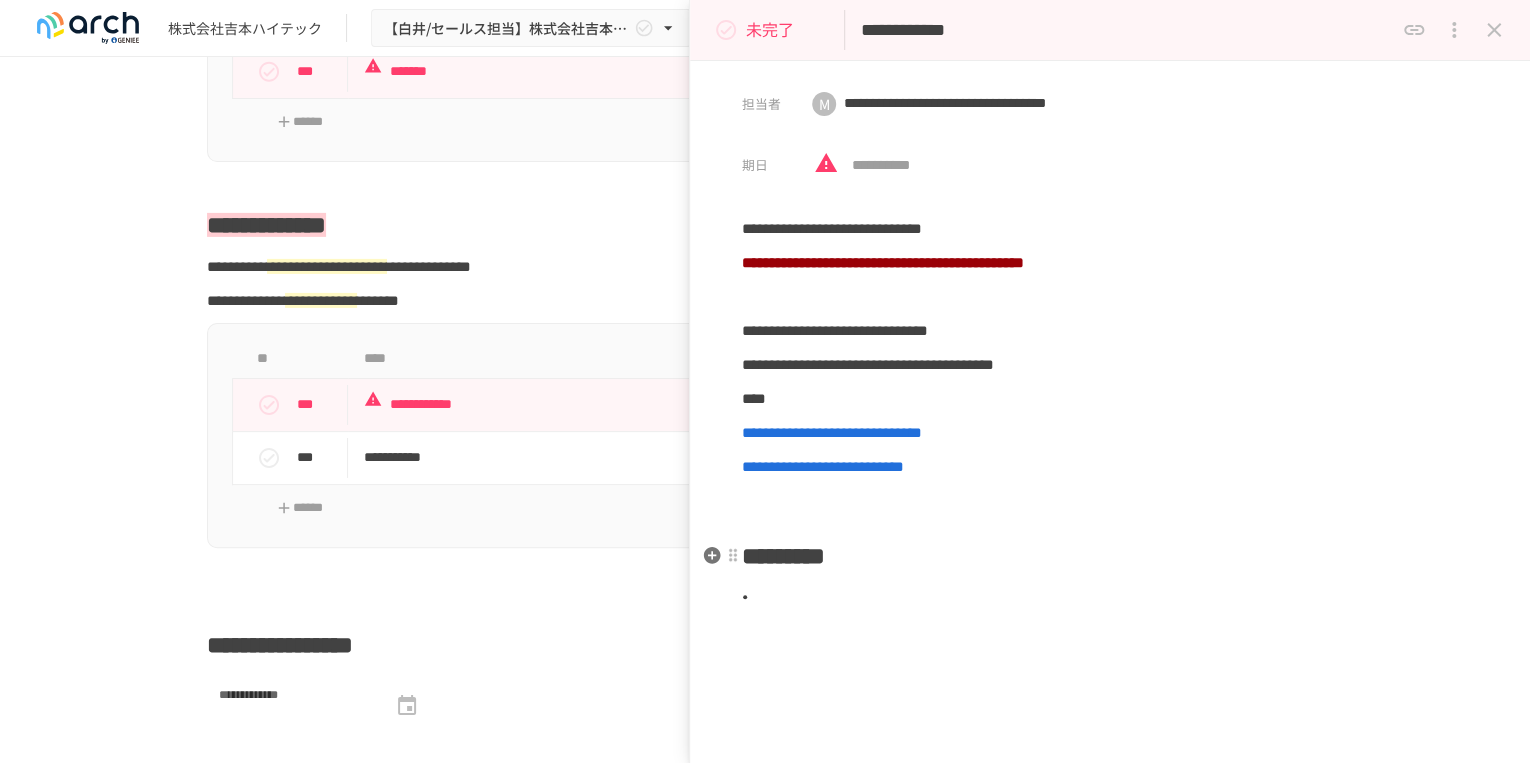 click on "**********" at bounding box center [1110, 429] 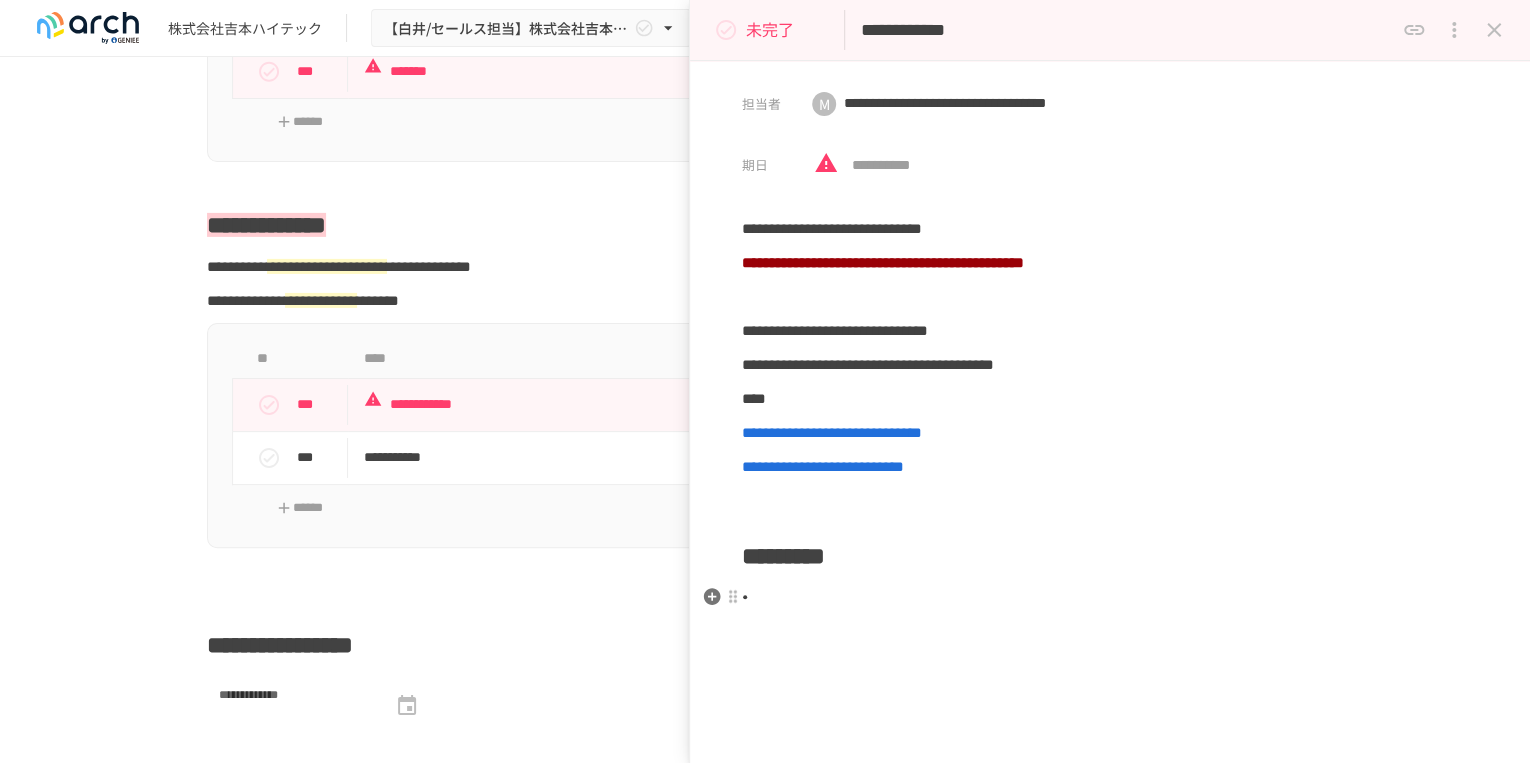 click at bounding box center [1118, 597] 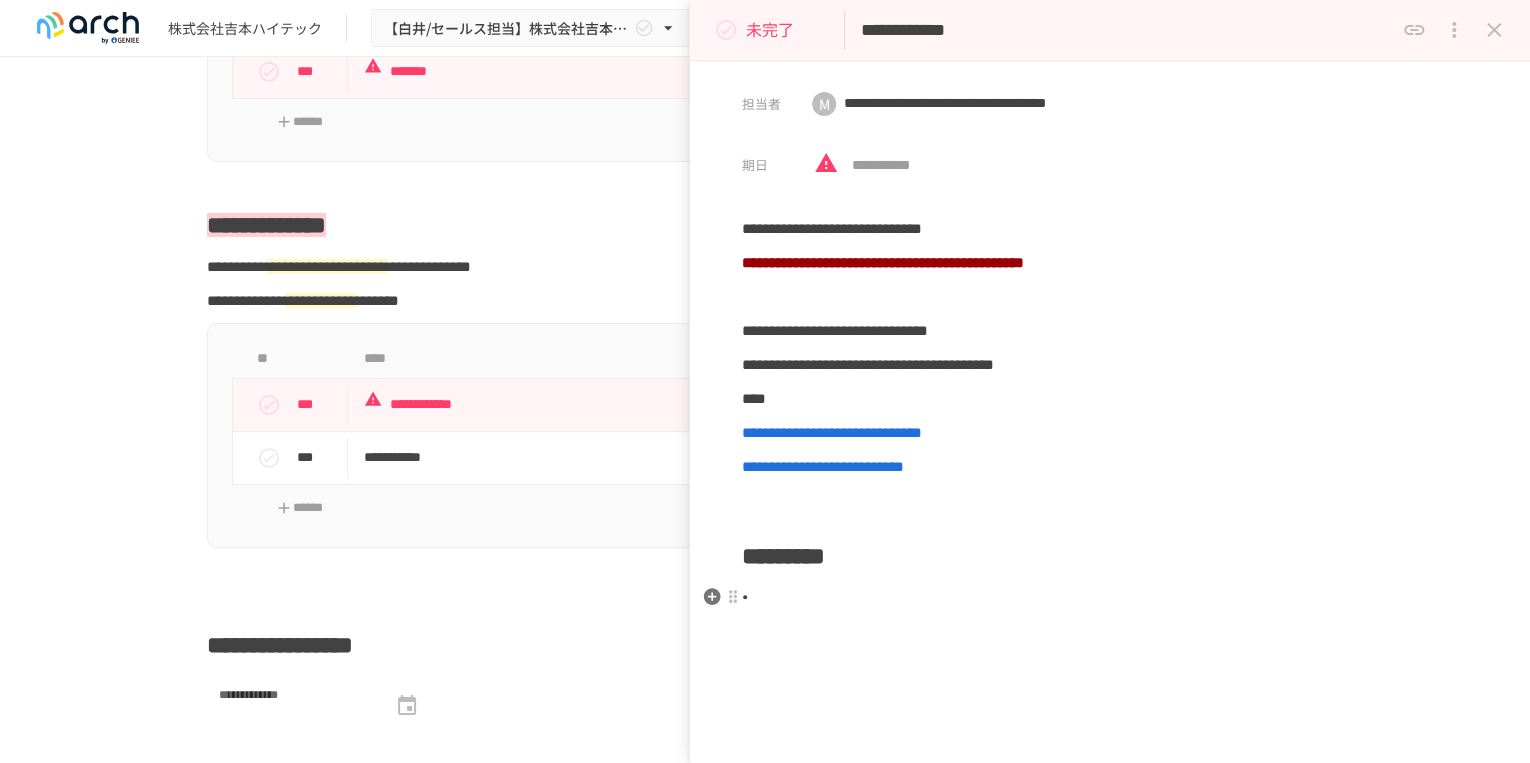 type 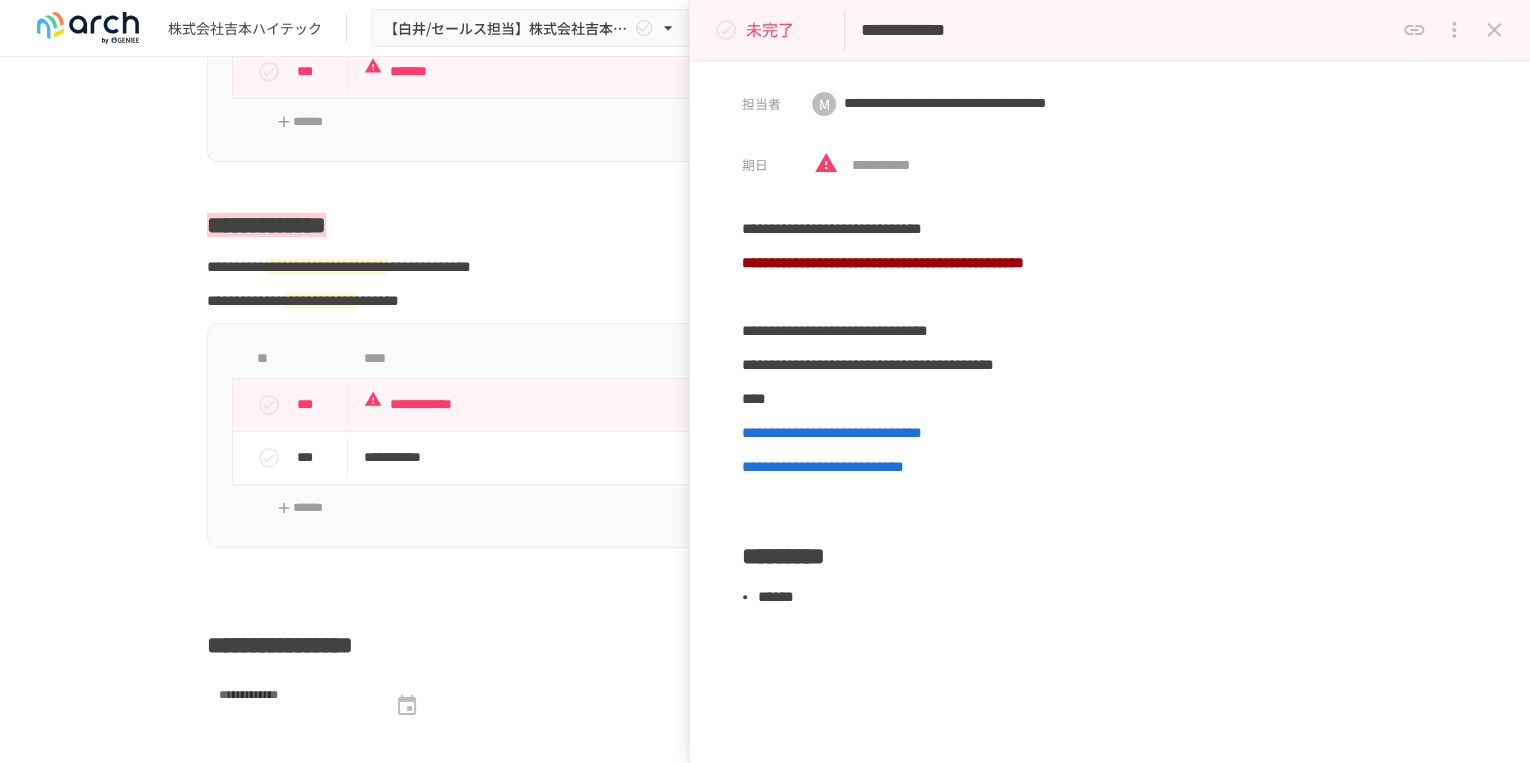 click on "**********" at bounding box center (765, 389) 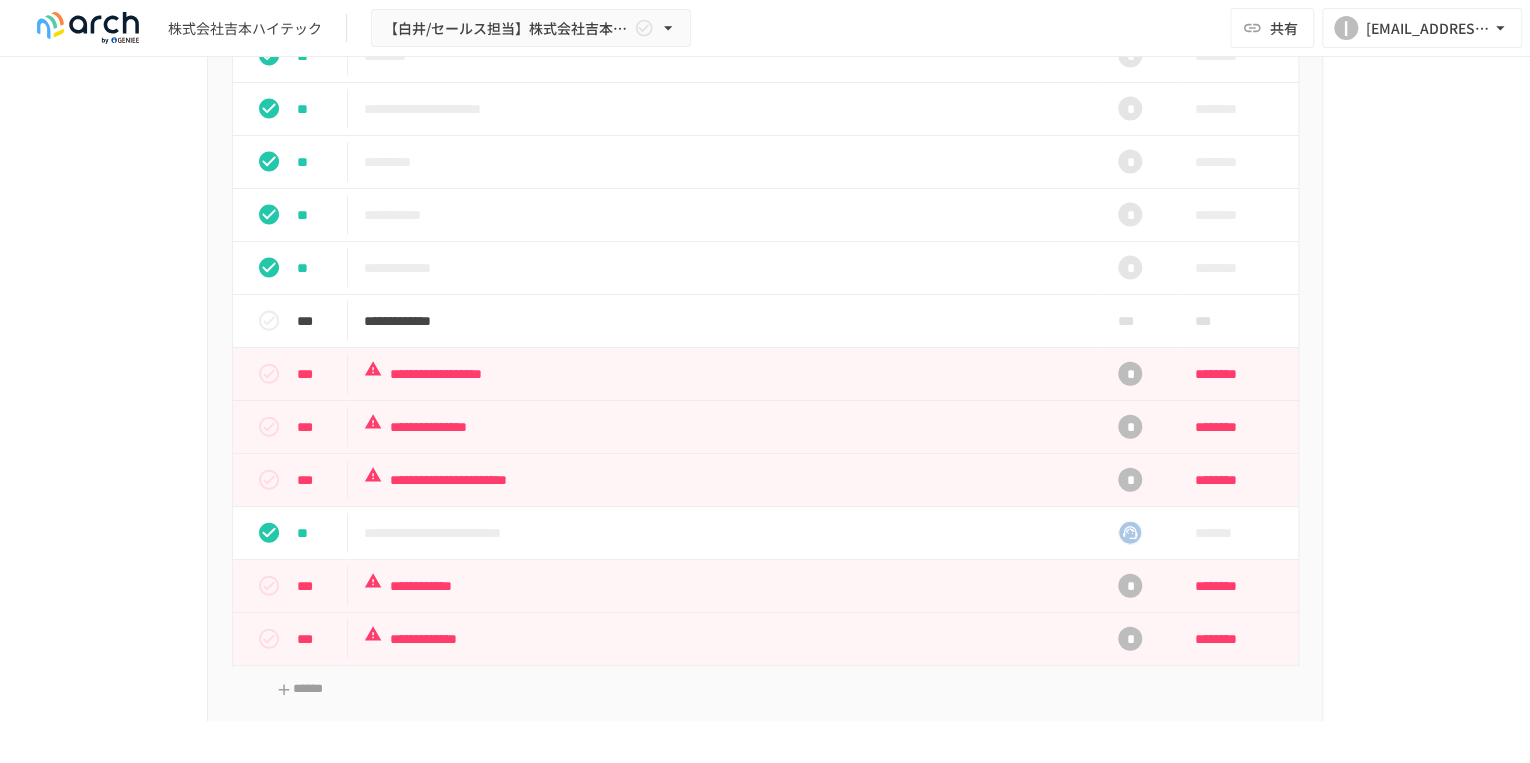 scroll, scrollTop: 0, scrollLeft: 0, axis: both 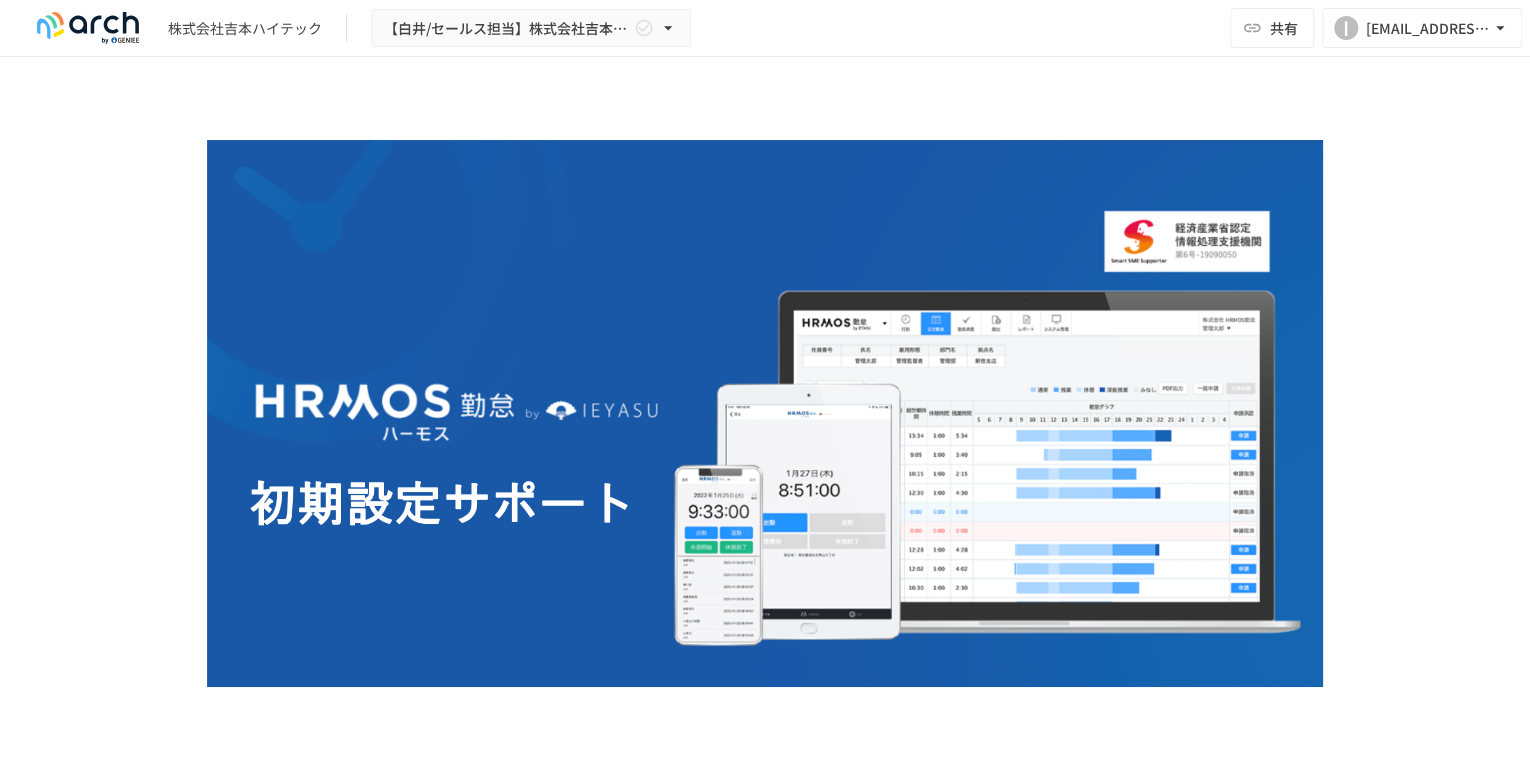 drag, startPoint x: 170, startPoint y: 448, endPoint x: 168, endPoint y: 133, distance: 315.00635 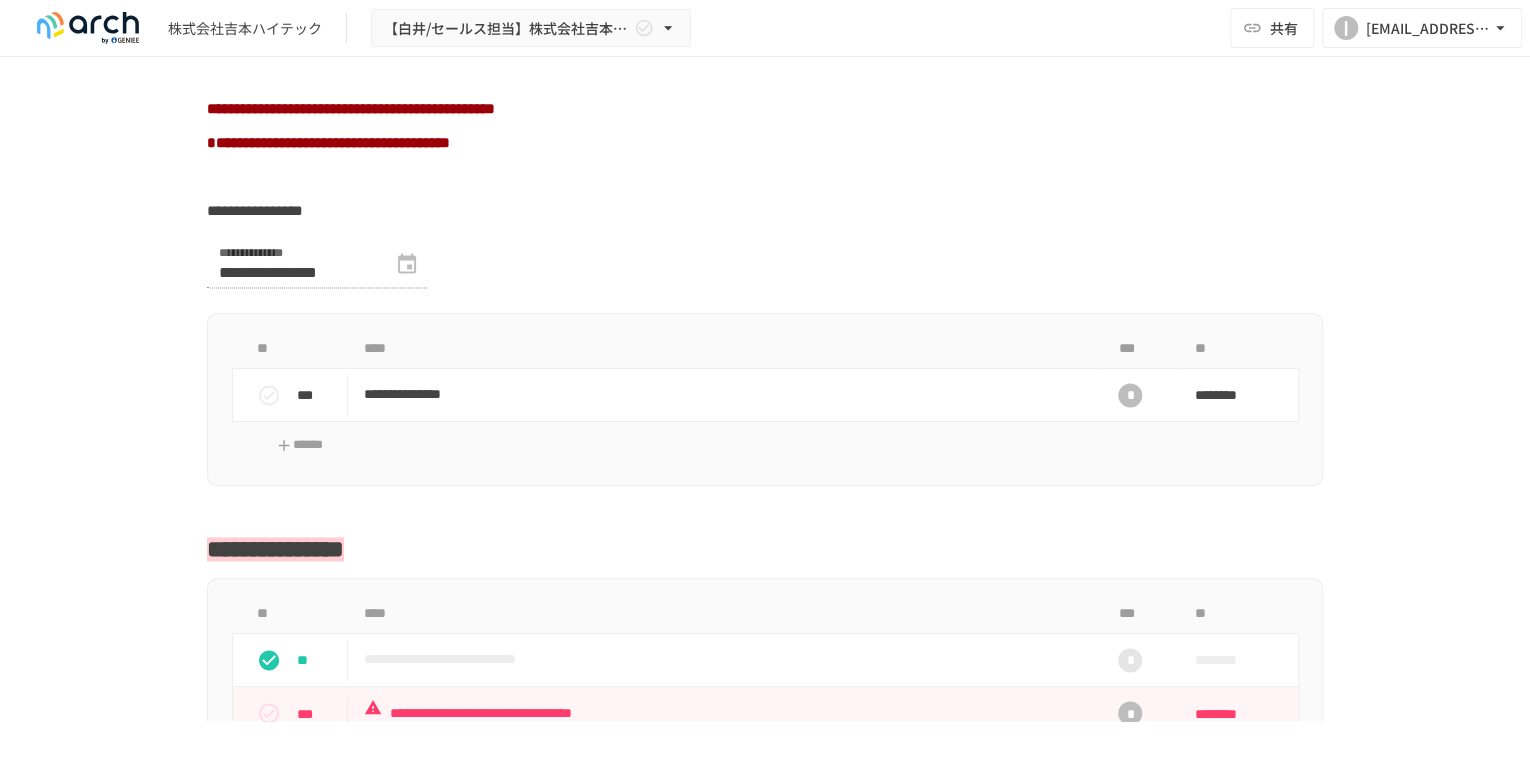 scroll, scrollTop: 1280, scrollLeft: 0, axis: vertical 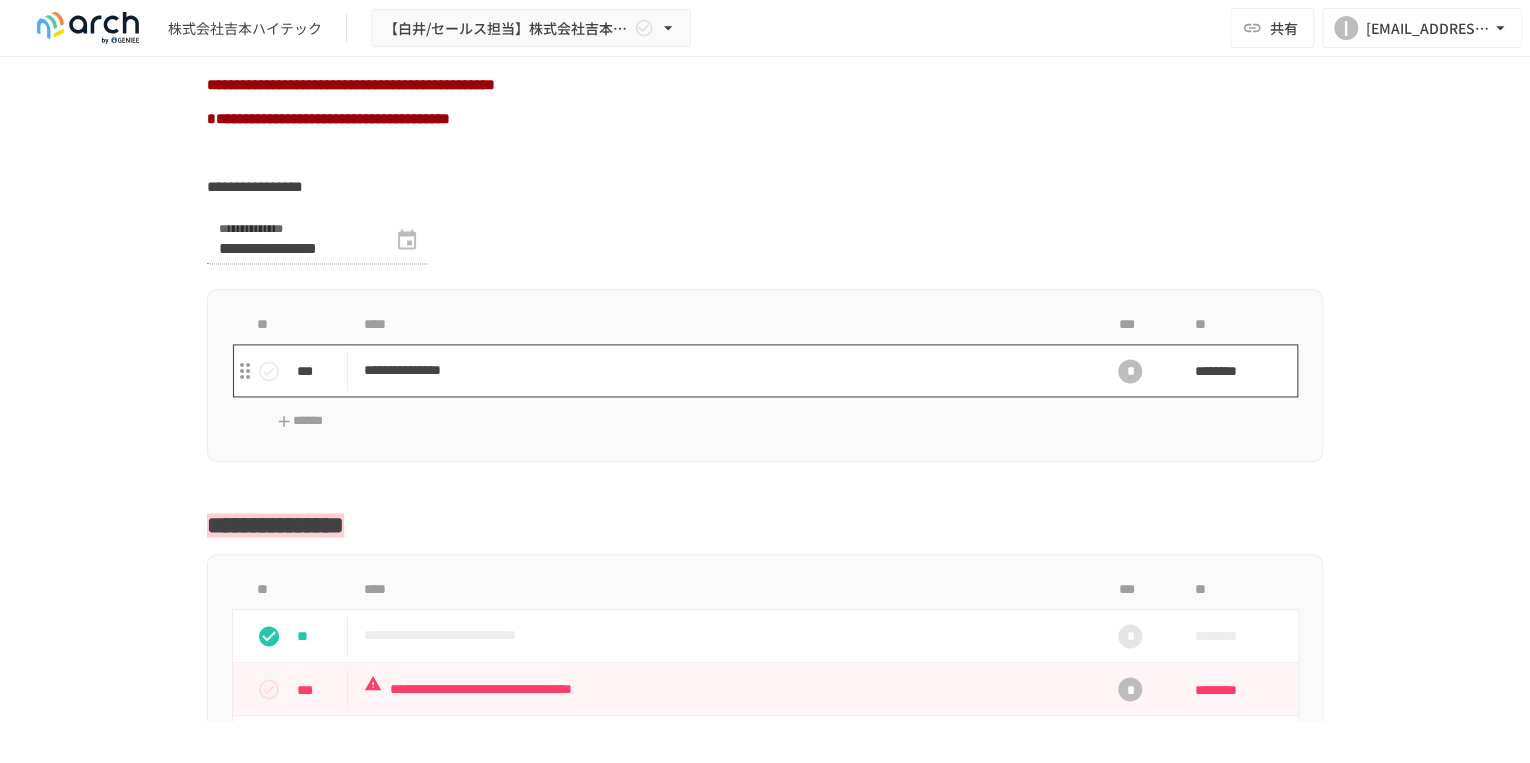 click on "**********" at bounding box center [723, 370] 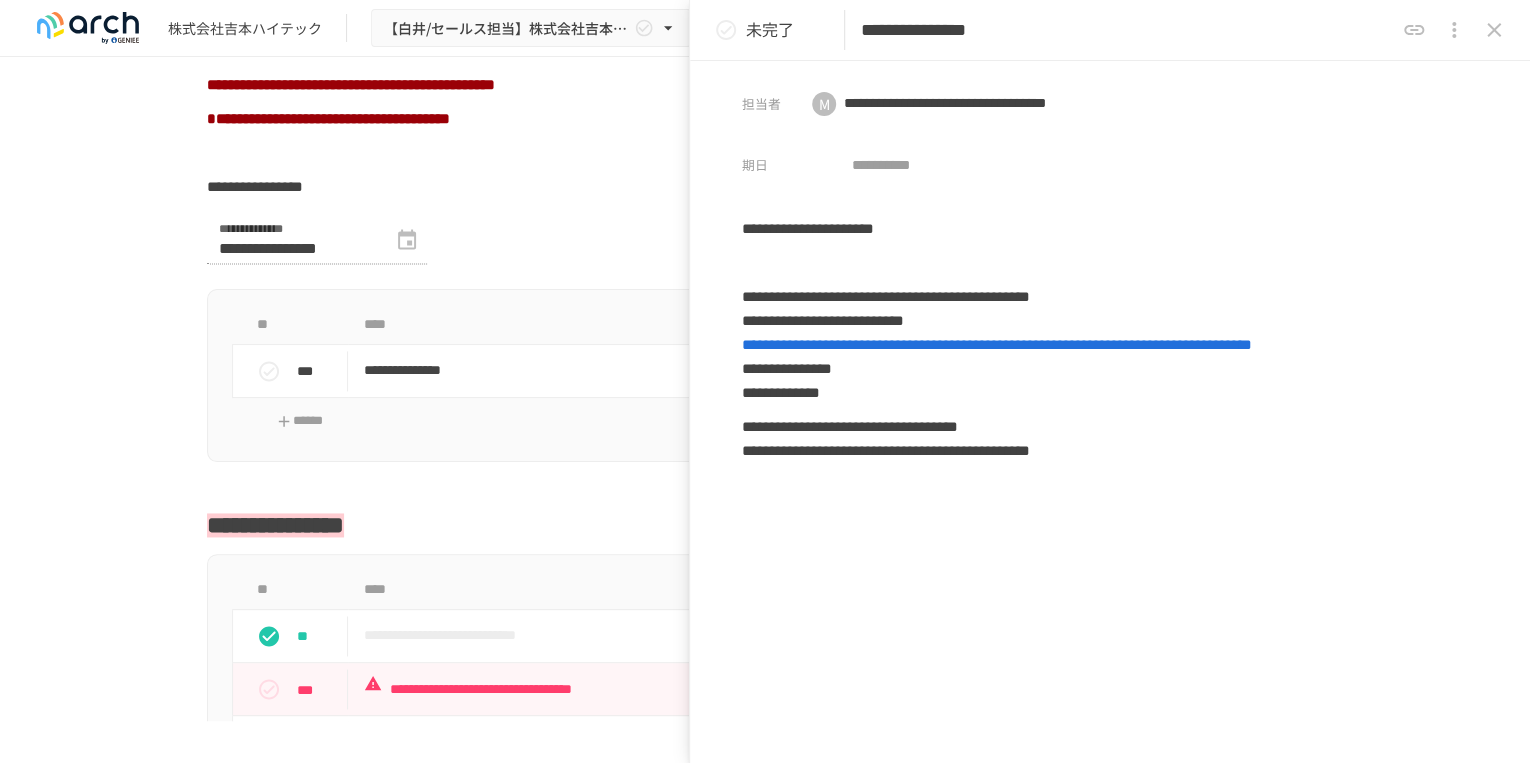click 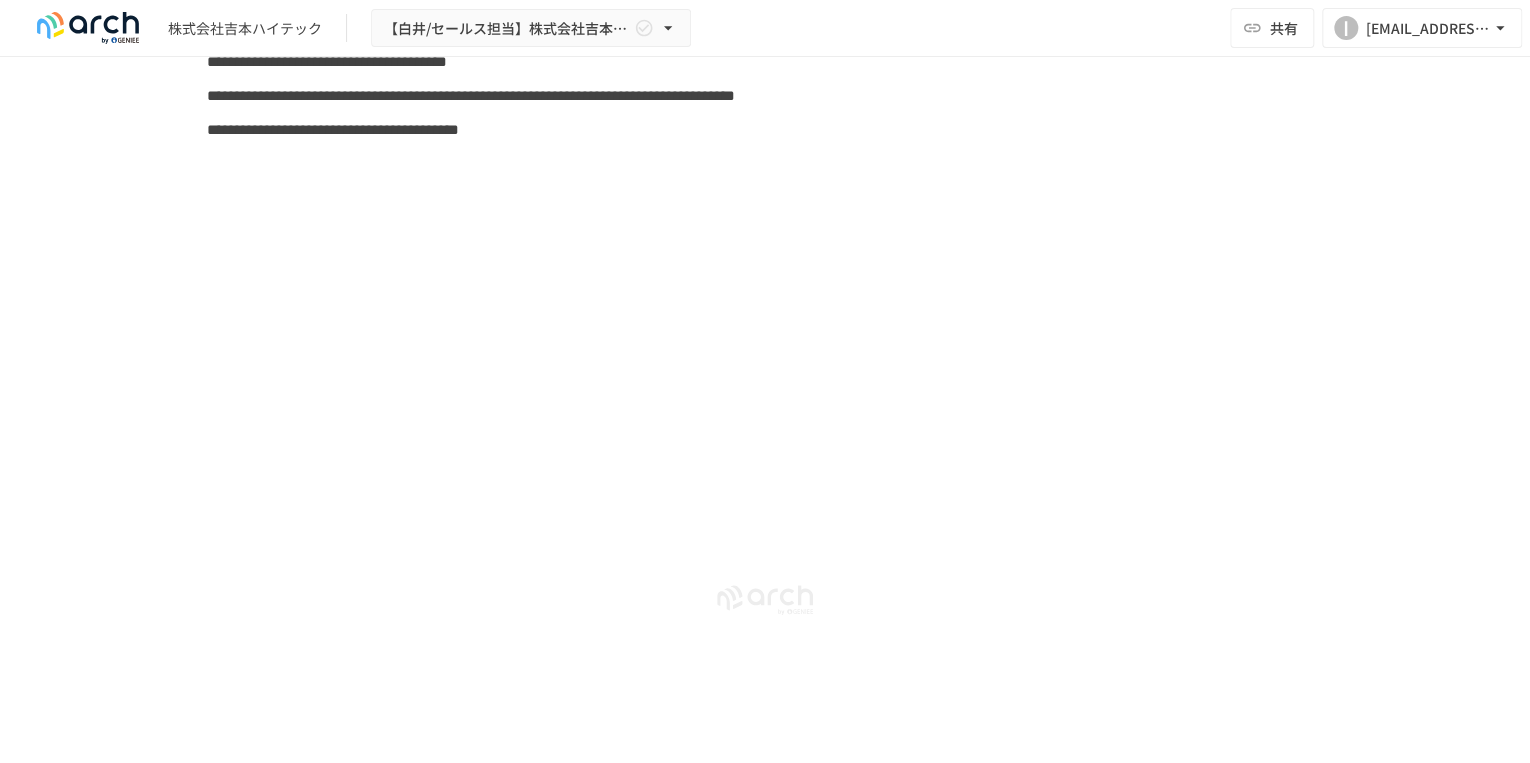 drag, startPoint x: 117, startPoint y: 540, endPoint x: 136, endPoint y: 662, distance: 123.47064 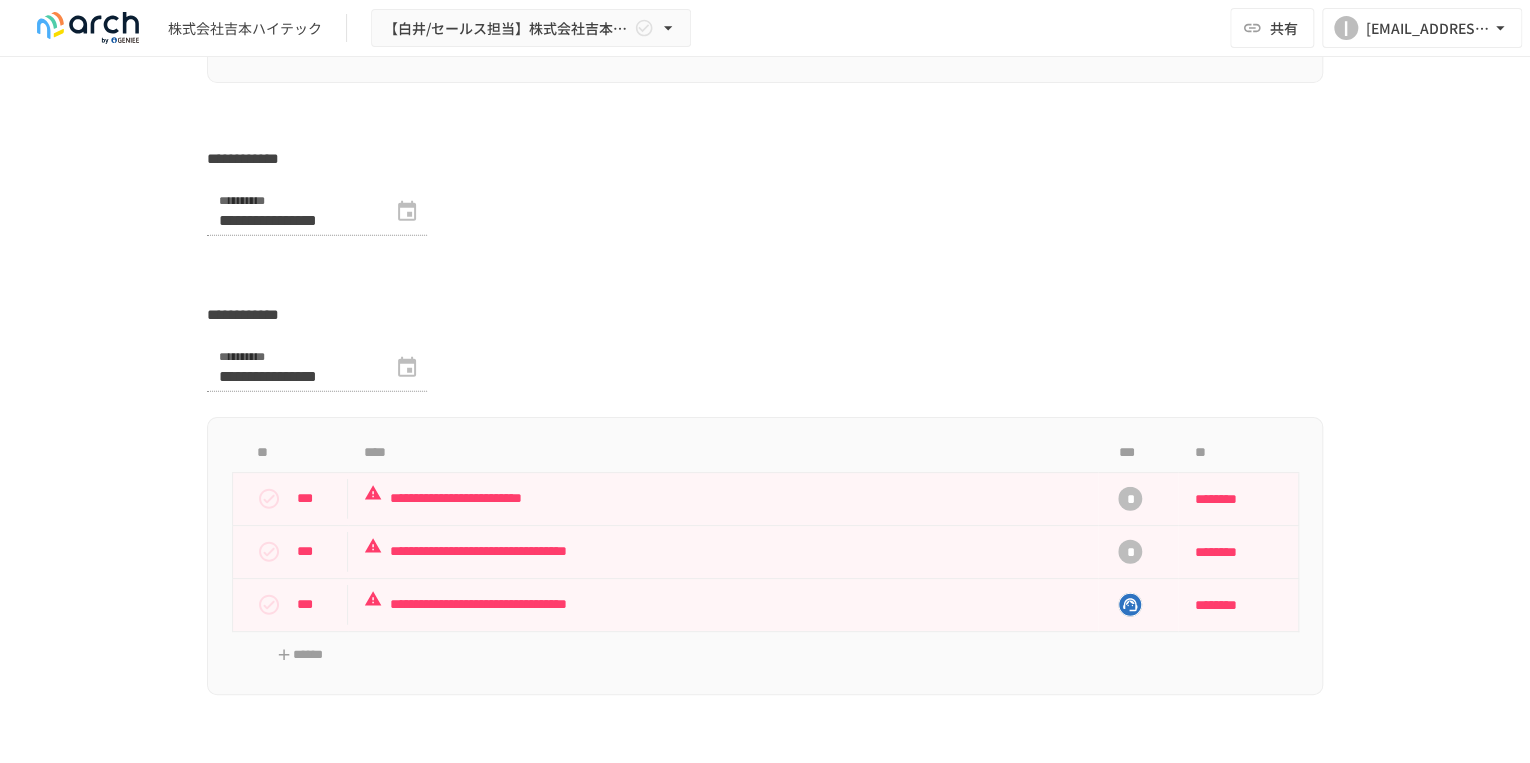 scroll, scrollTop: 6304, scrollLeft: 0, axis: vertical 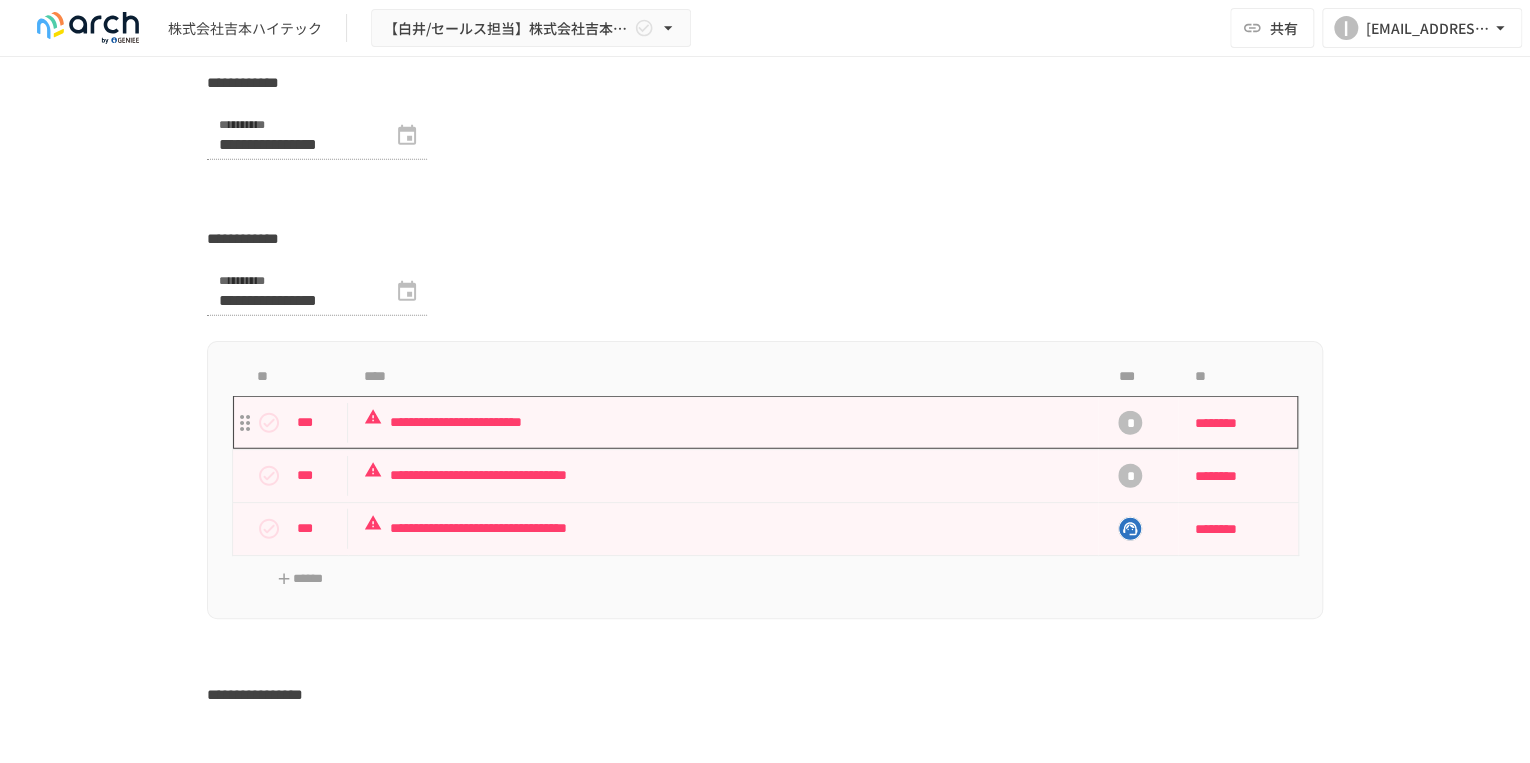 click on "**********" at bounding box center [723, 422] 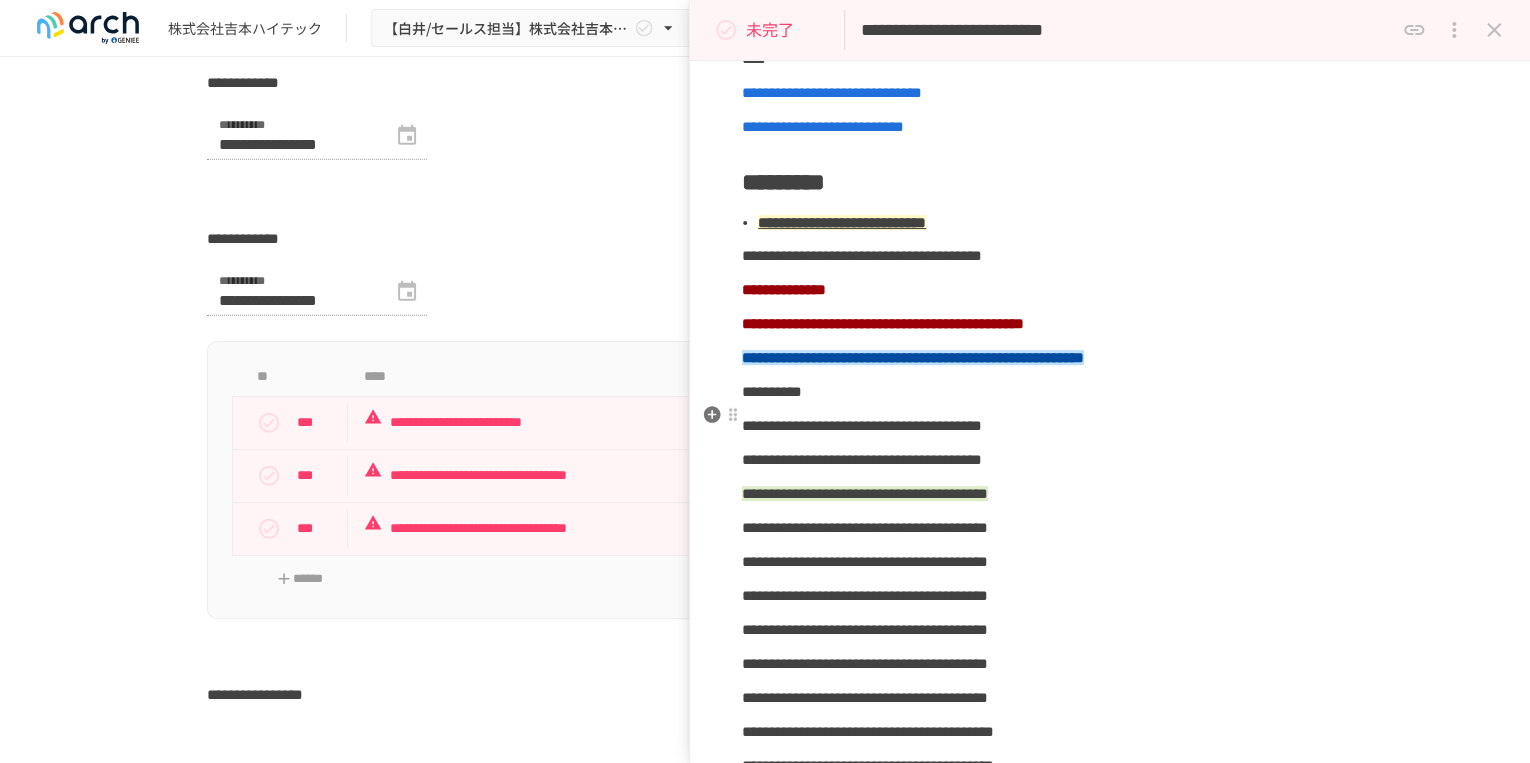scroll, scrollTop: 346, scrollLeft: 0, axis: vertical 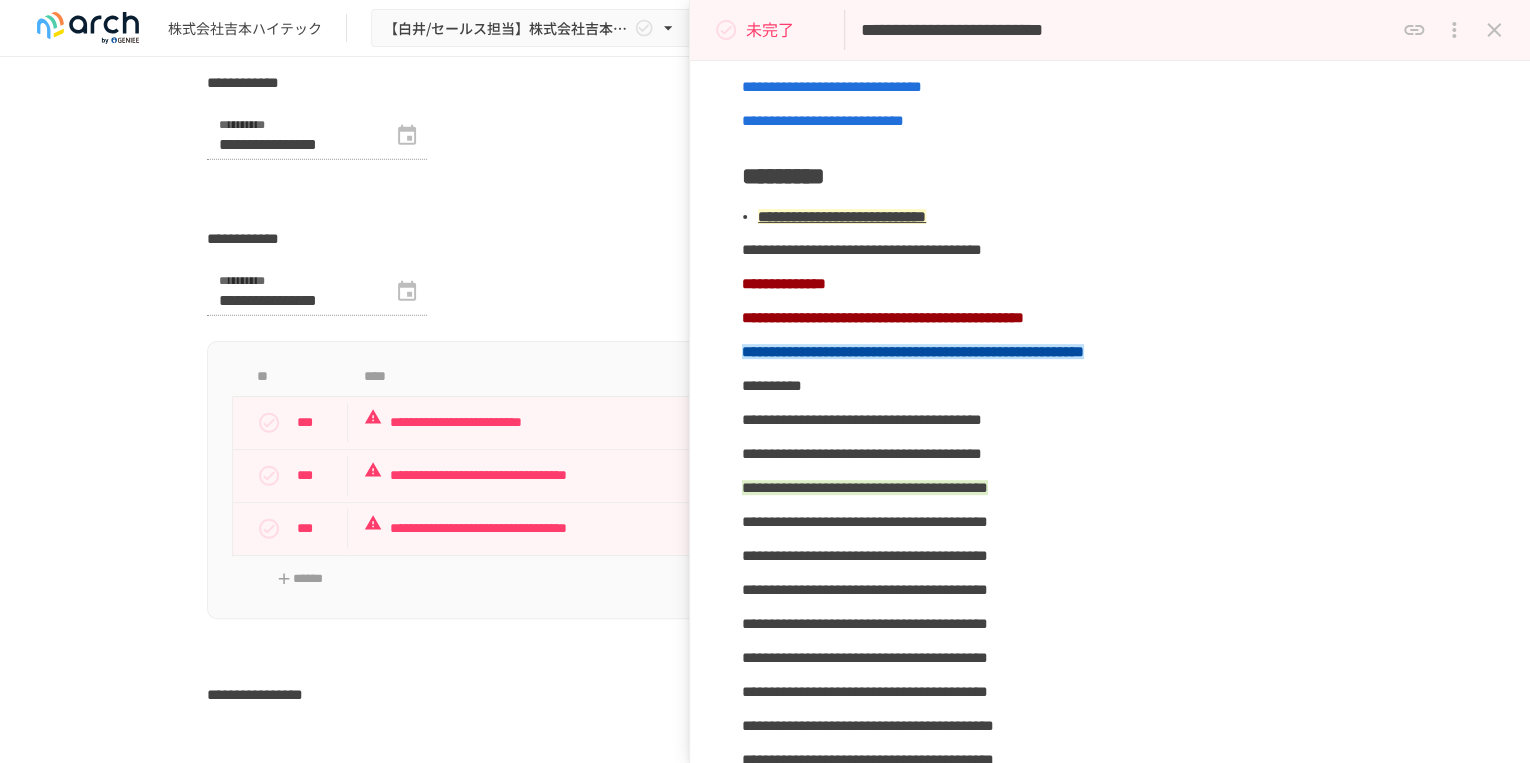 click on "**********" at bounding box center (765, 389) 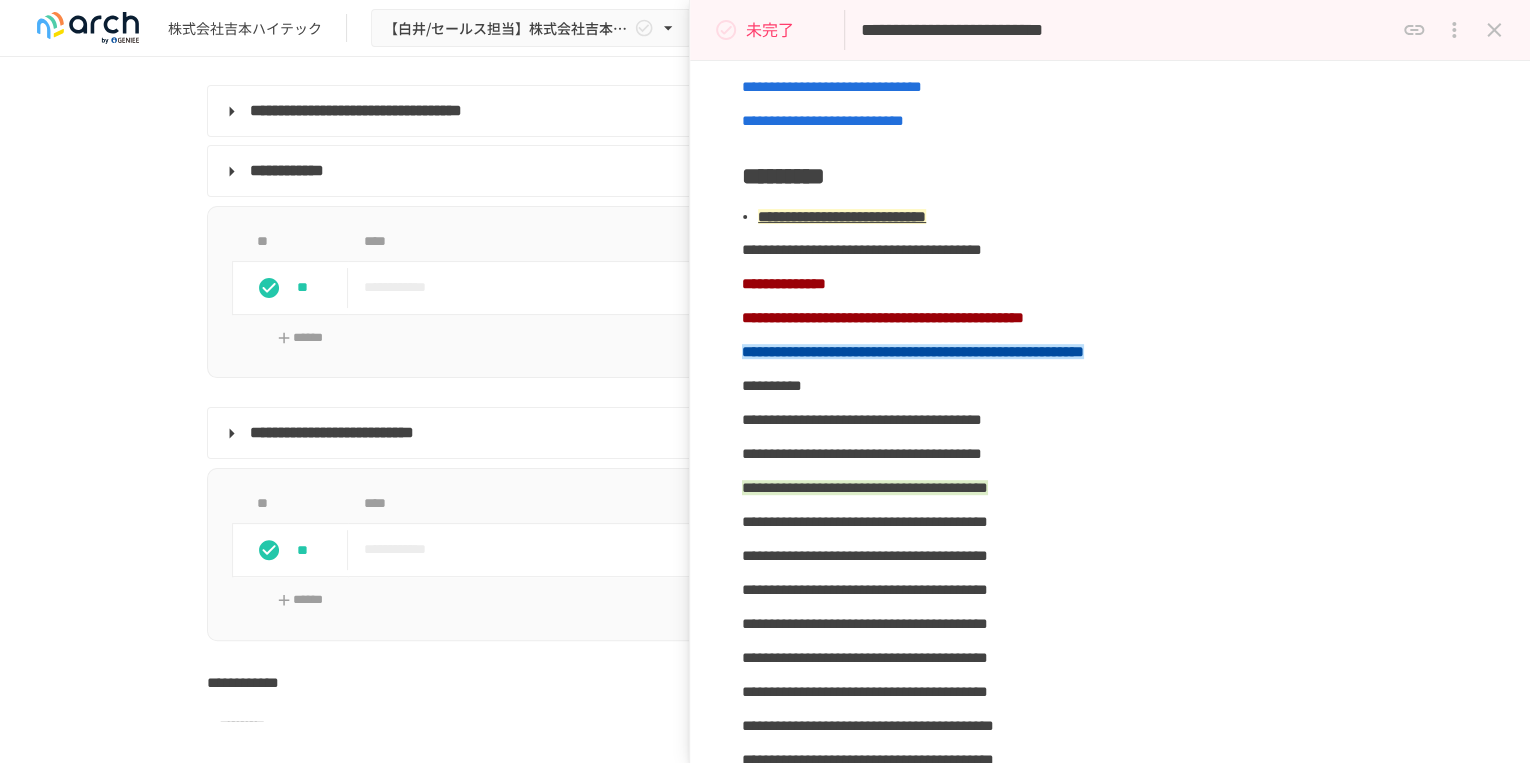 drag, startPoint x: 135, startPoint y: 534, endPoint x: 130, endPoint y: 328, distance: 206.06067 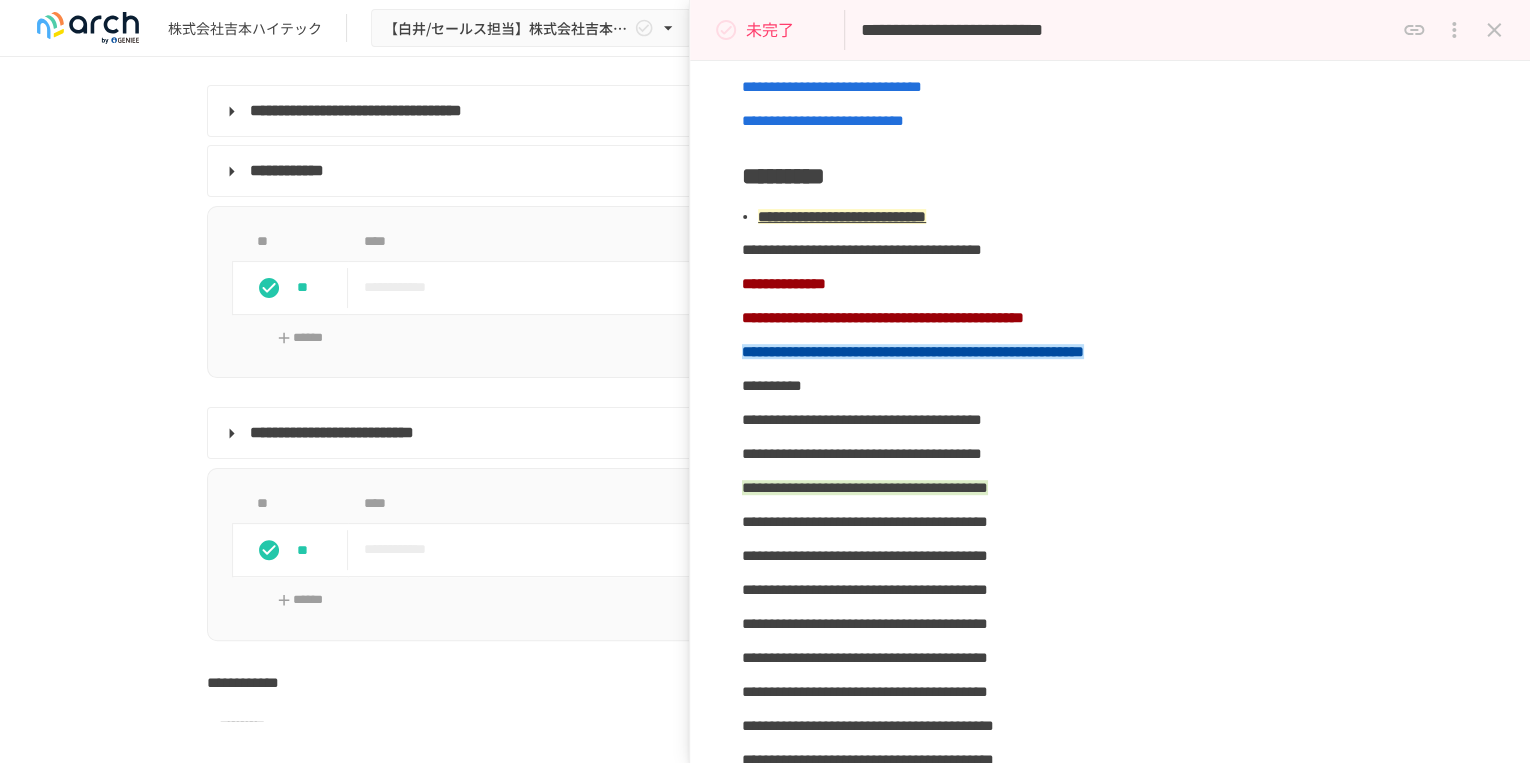 scroll, scrollTop: 4956, scrollLeft: 0, axis: vertical 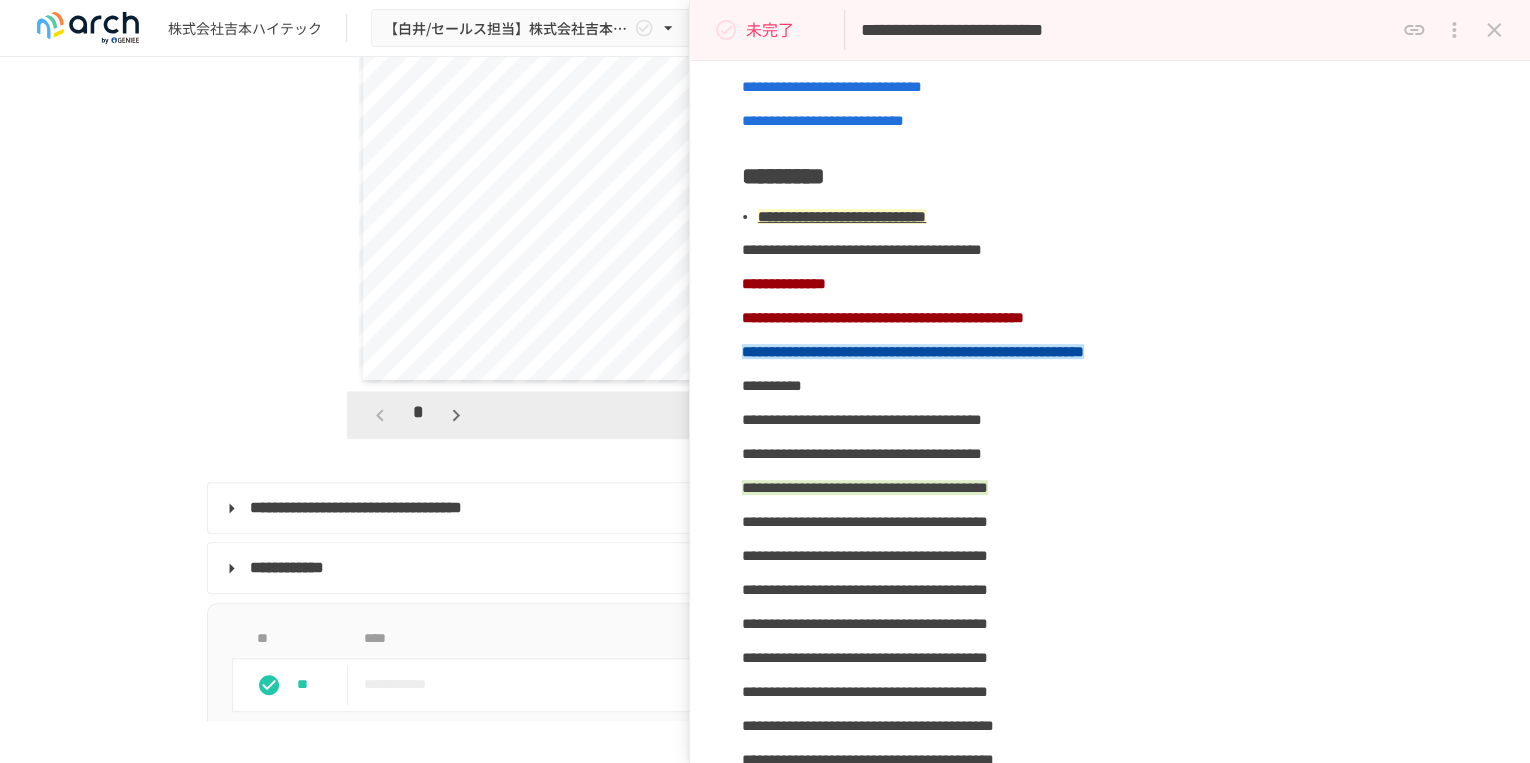 click 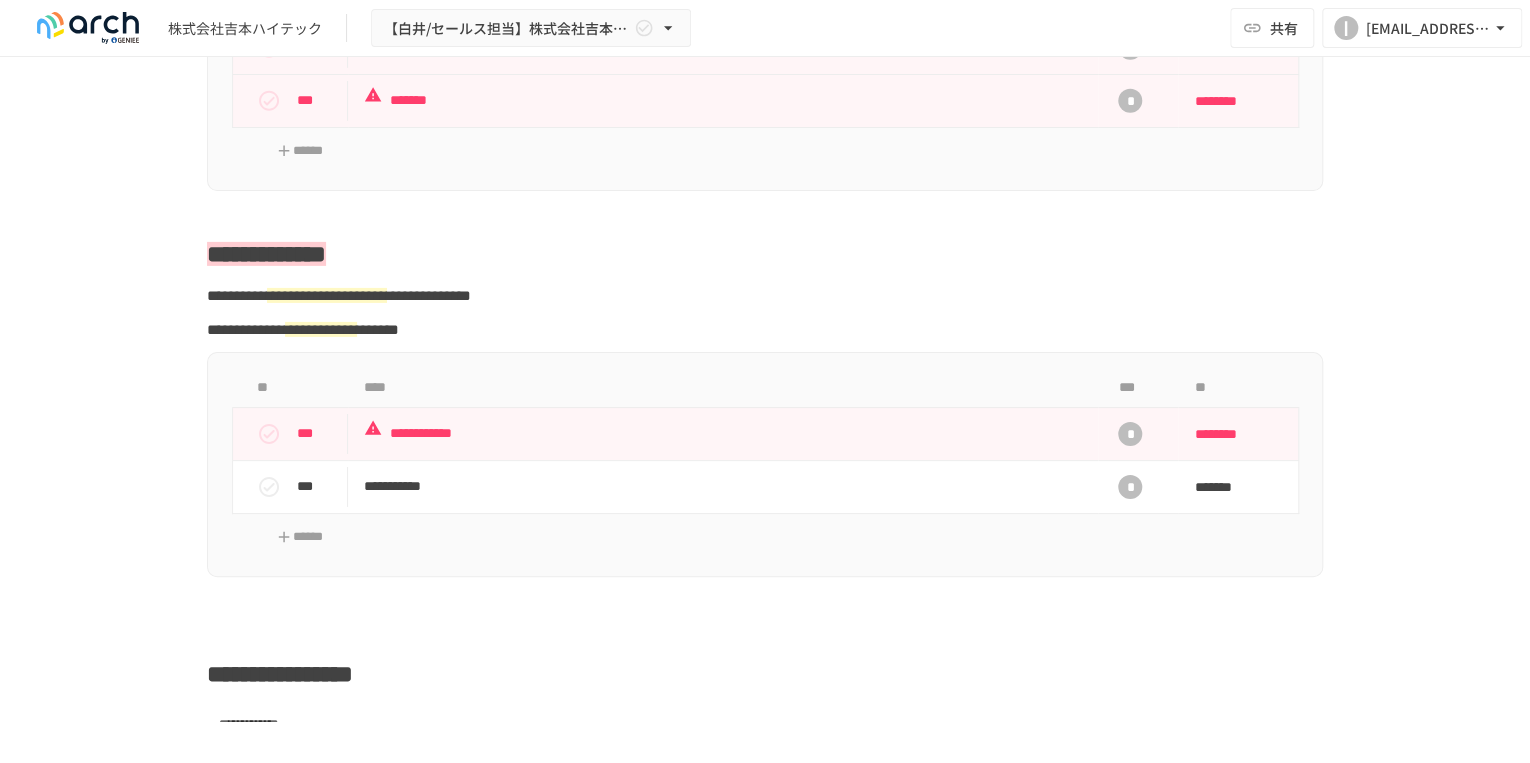 drag, startPoint x: 1151, startPoint y: 584, endPoint x: 1142, endPoint y: 477, distance: 107.37784 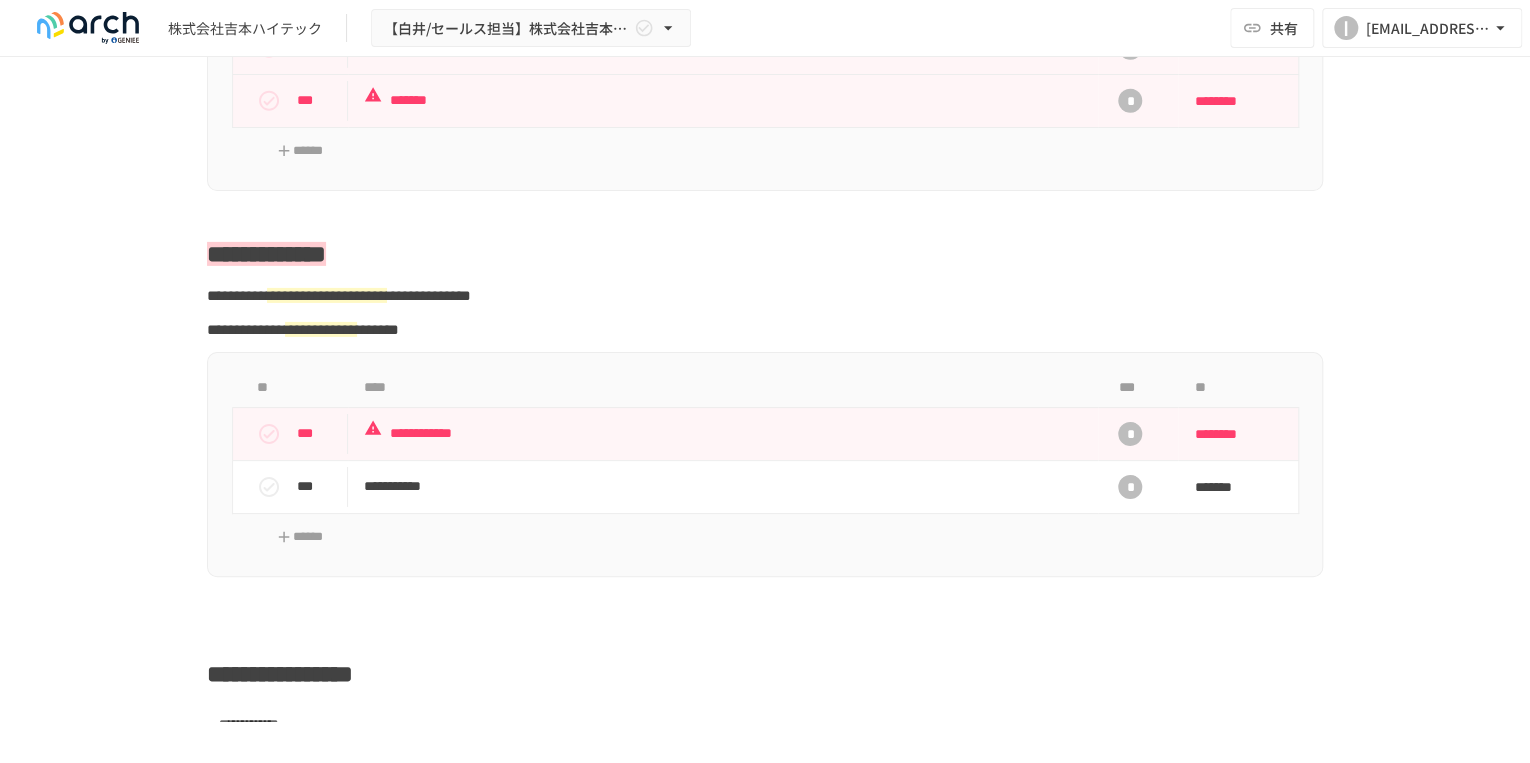 scroll, scrollTop: 3172, scrollLeft: 0, axis: vertical 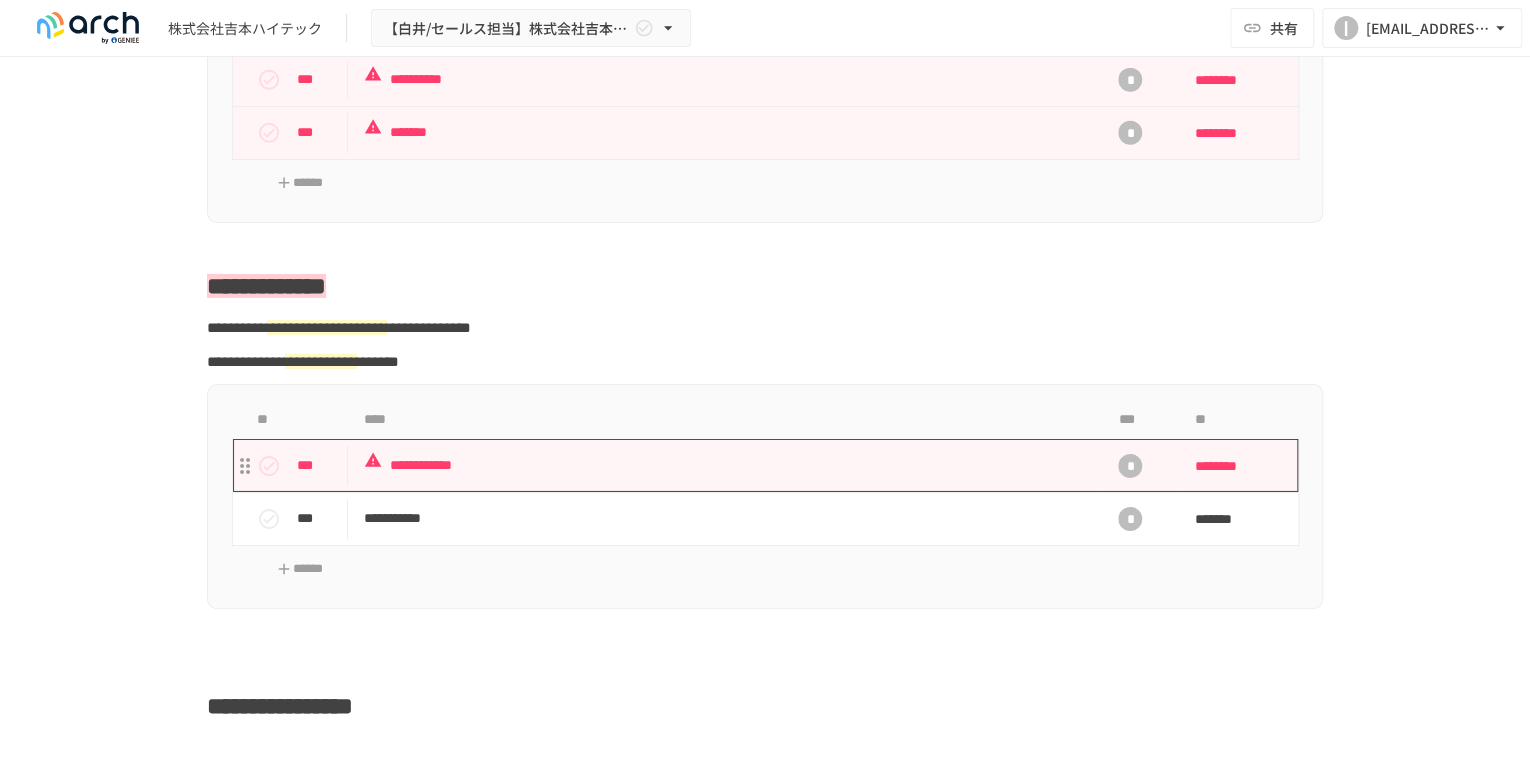 click on "**********" at bounding box center (723, 465) 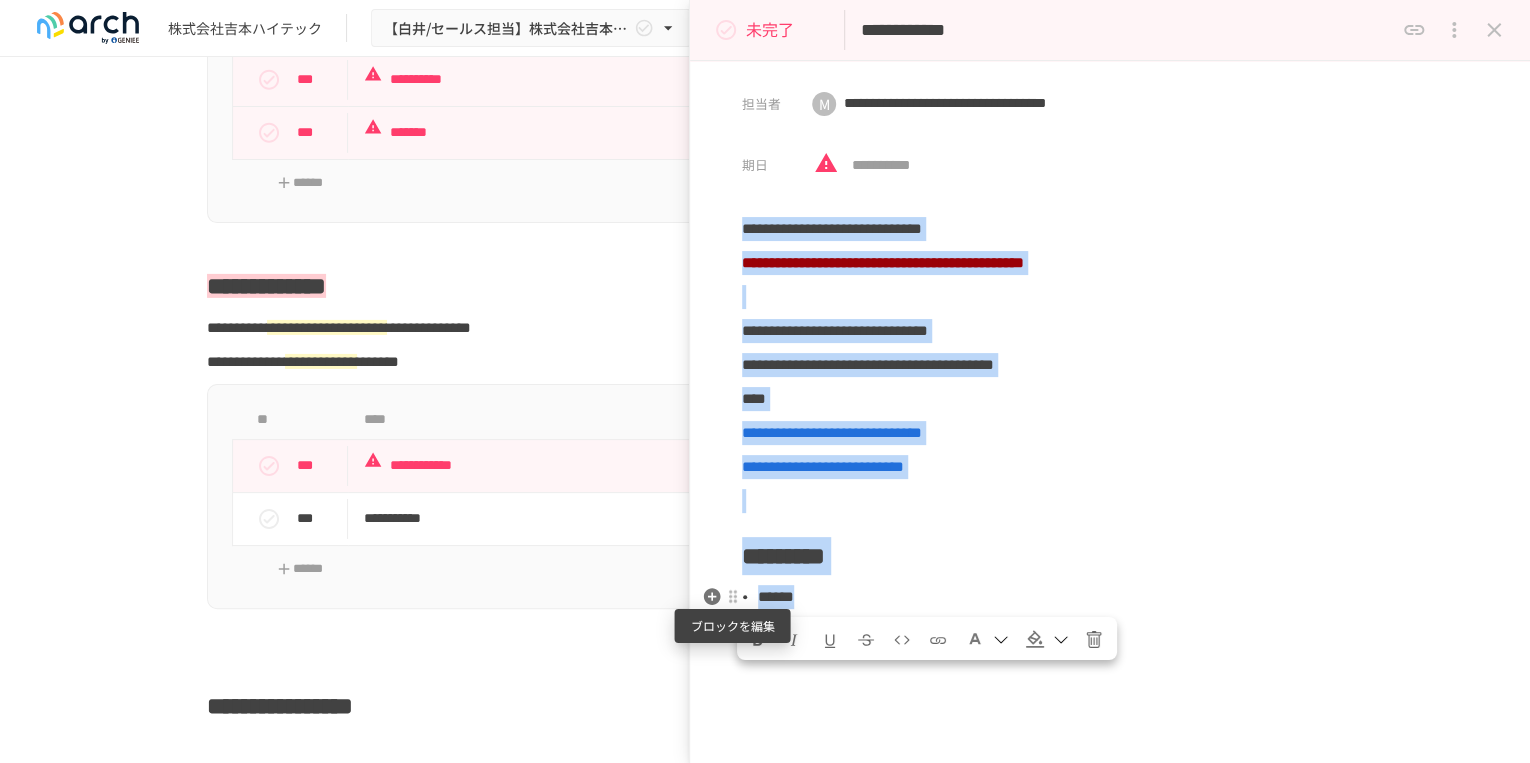 drag, startPoint x: 760, startPoint y: 600, endPoint x: 727, endPoint y: 600, distance: 33 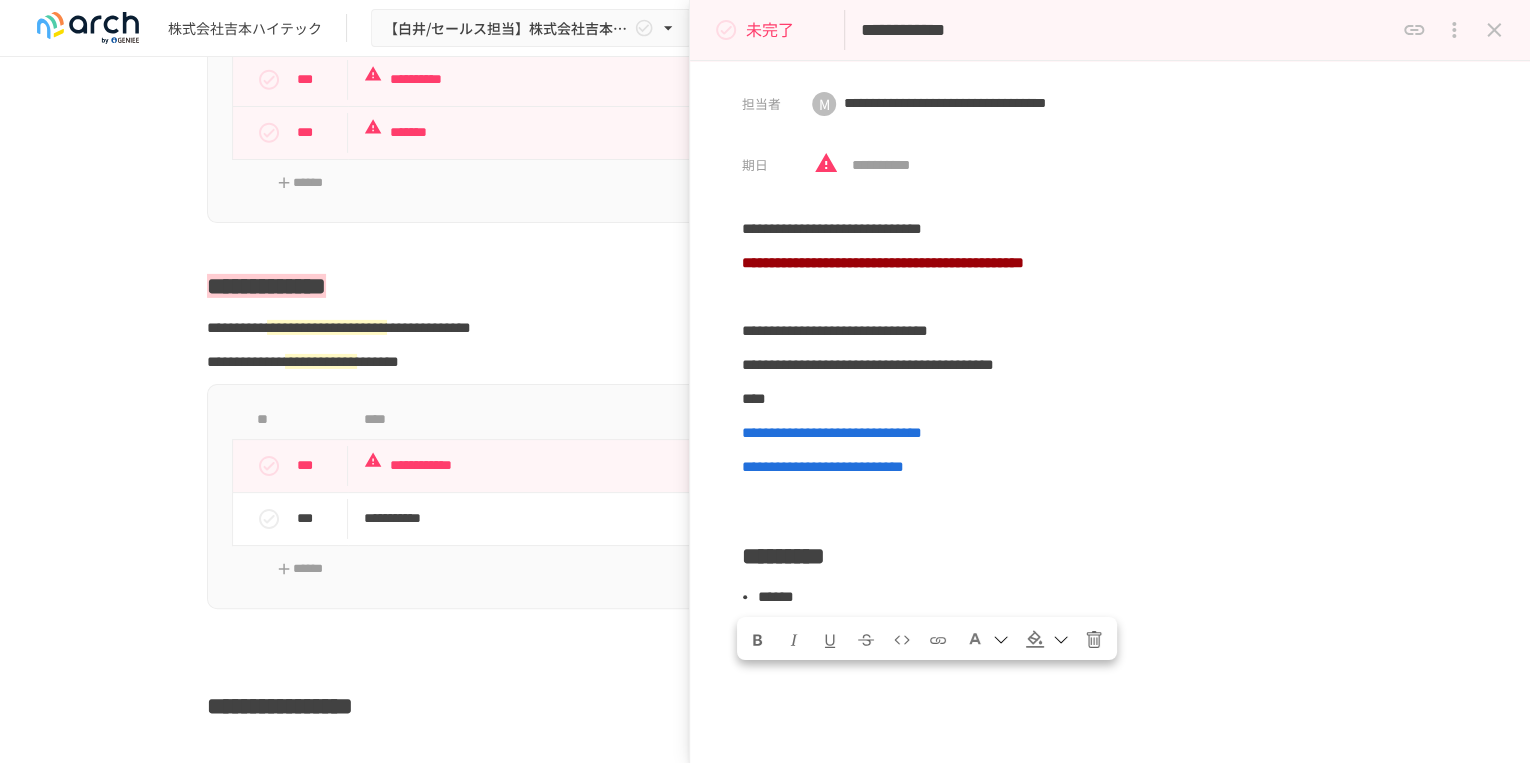 drag, startPoint x: 1209, startPoint y: 663, endPoint x: 827, endPoint y: 660, distance: 382.01178 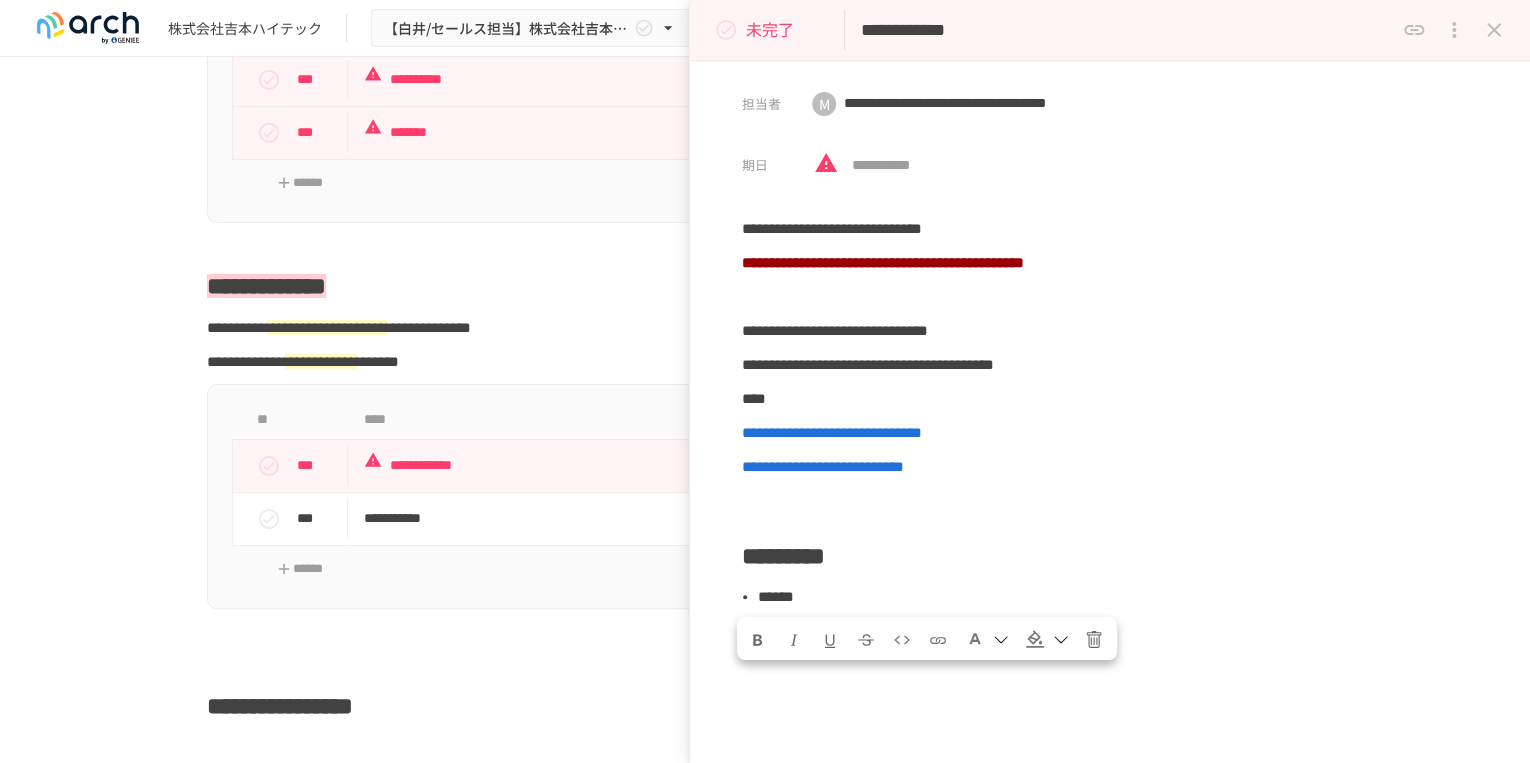 click on "**********" at bounding box center (1110, 583) 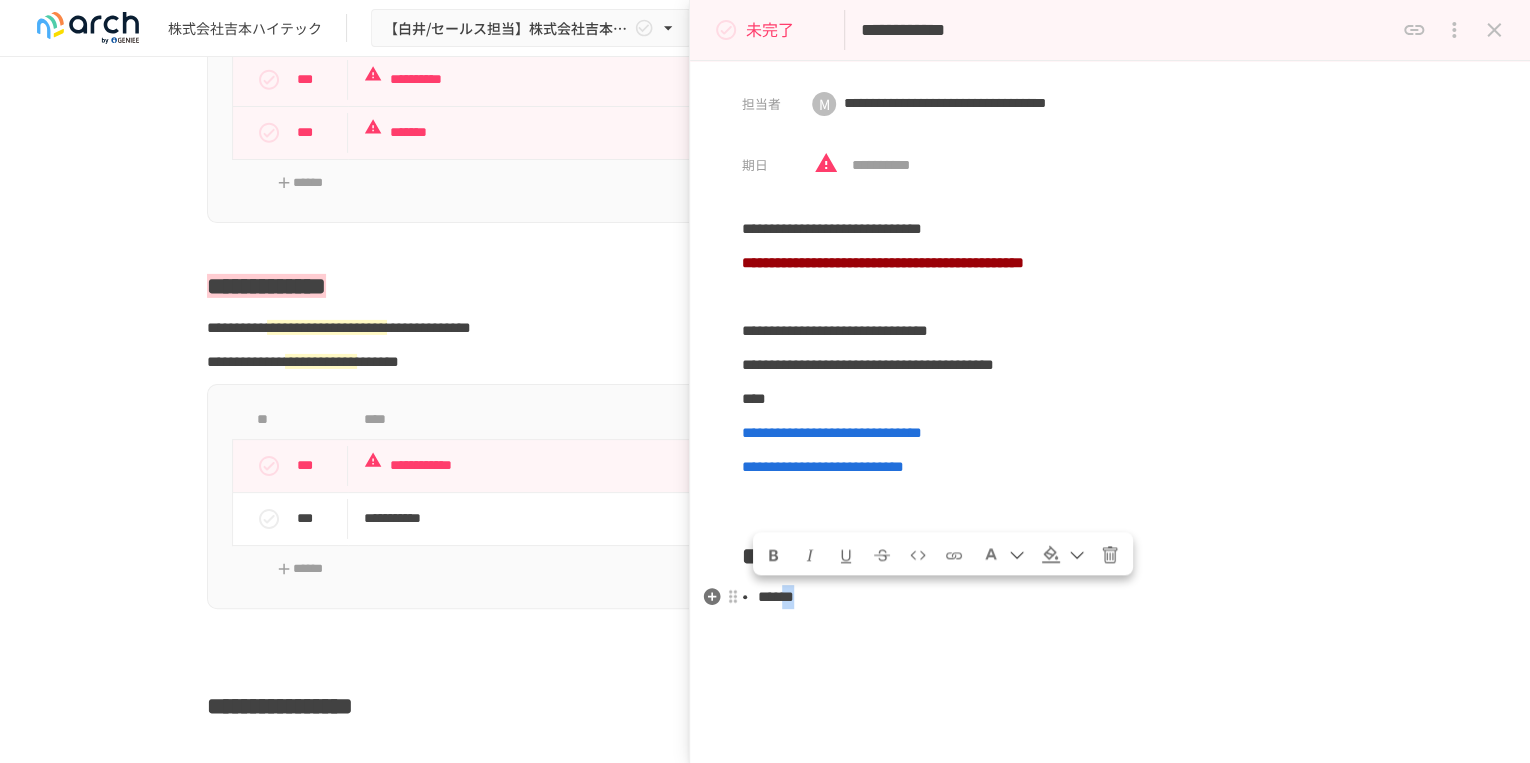 drag, startPoint x: 860, startPoint y: 597, endPoint x: 819, endPoint y: 592, distance: 41.303753 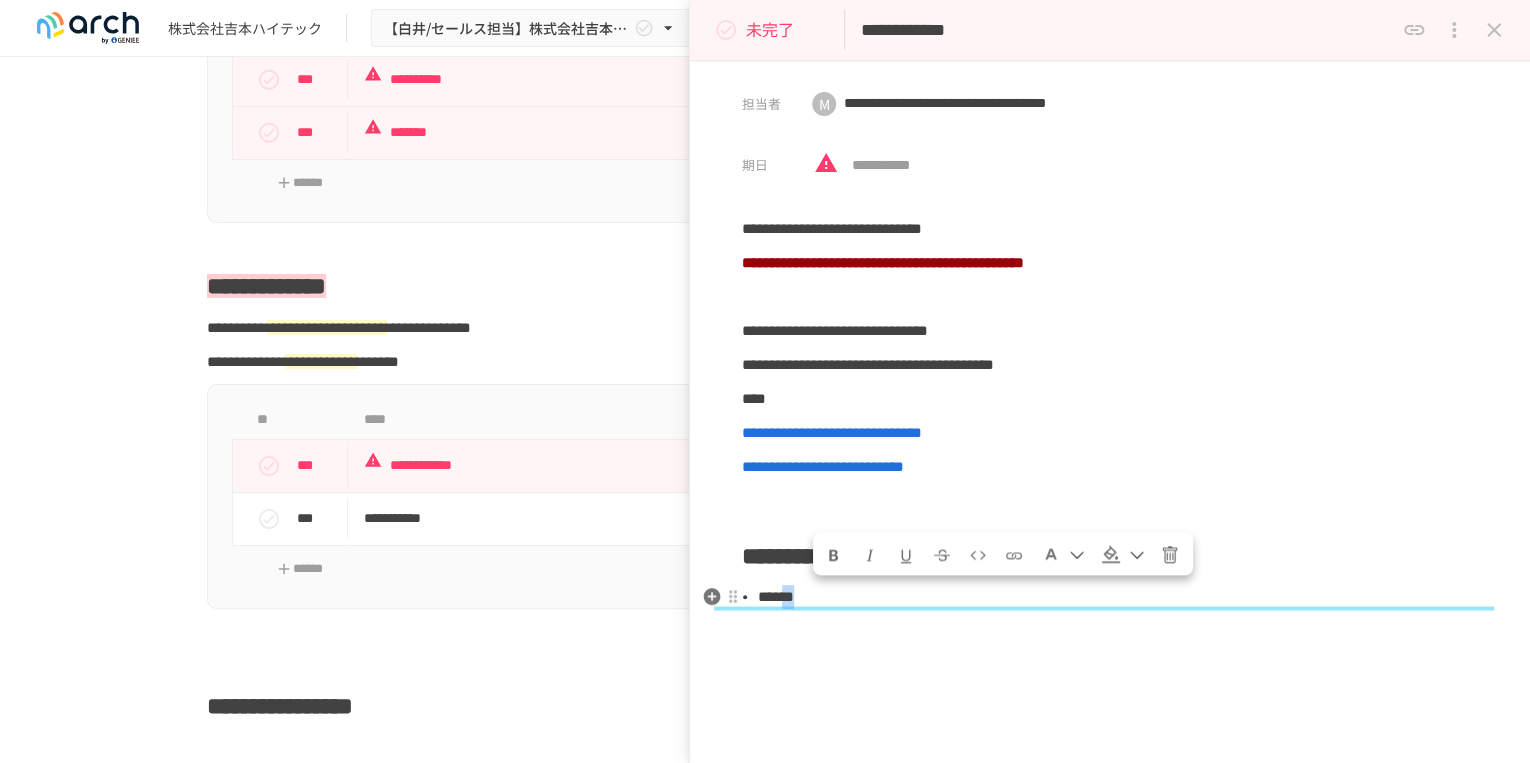 click on "******" at bounding box center [1118, 597] 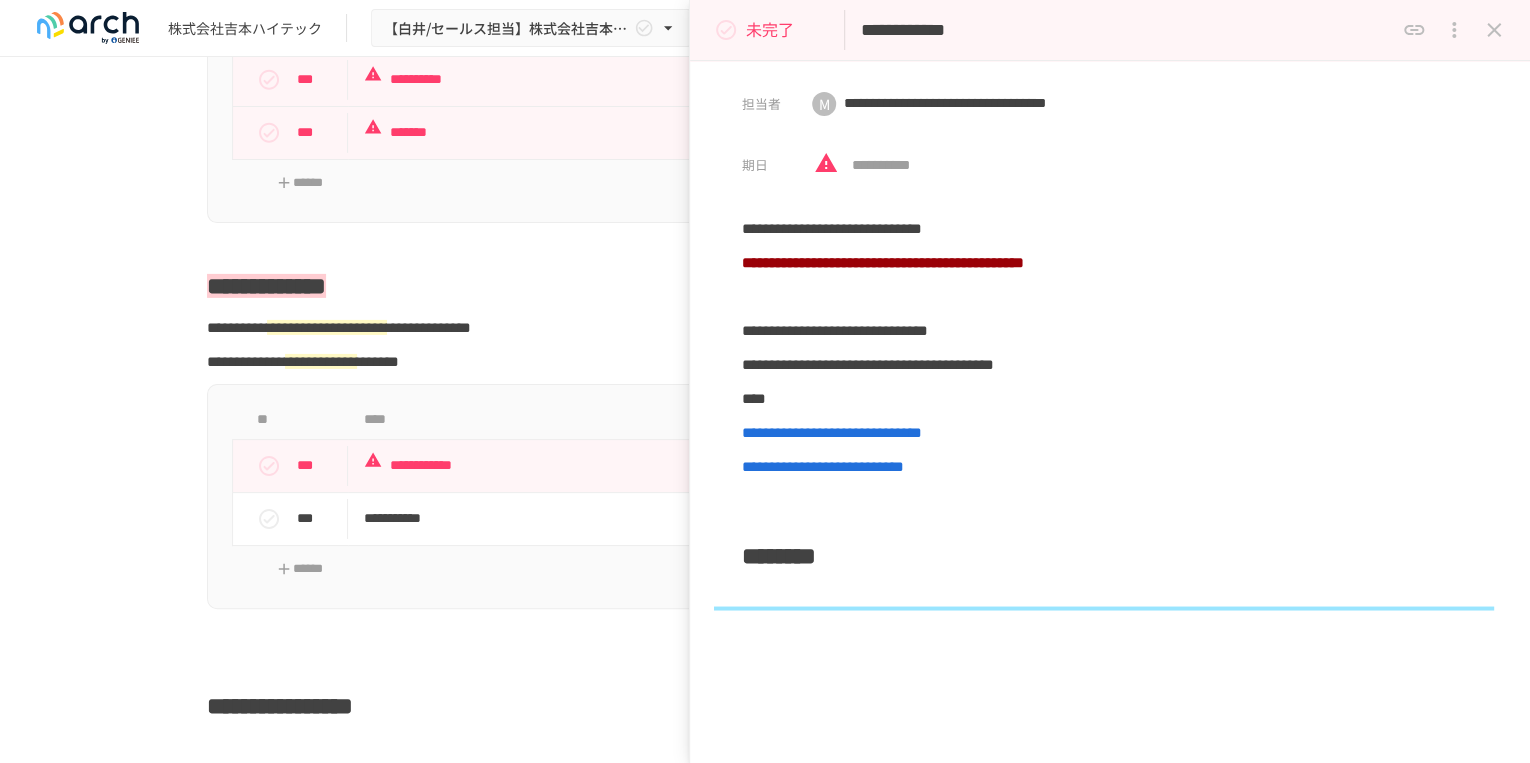 type 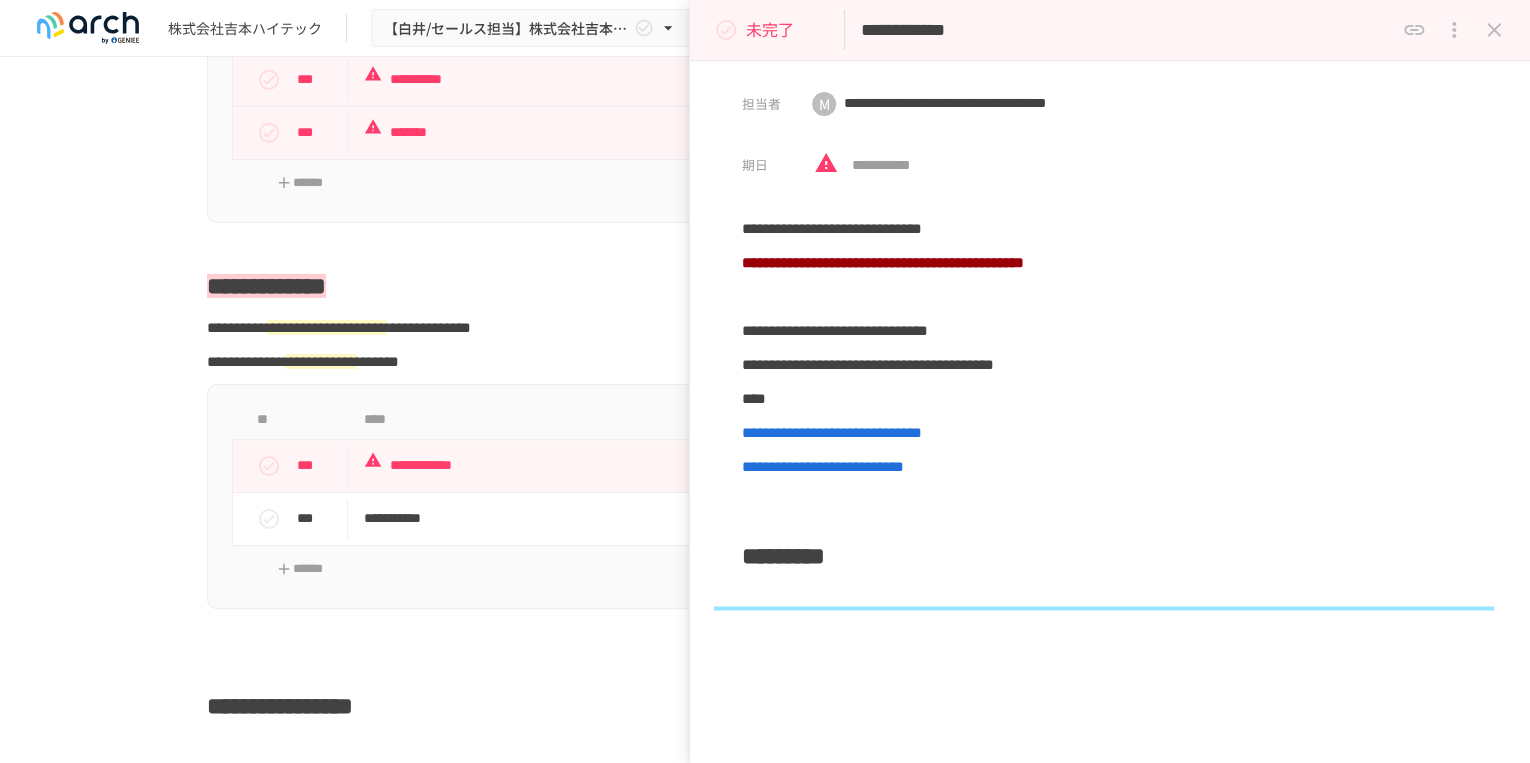 click on "**********" at bounding box center (1110, 567) 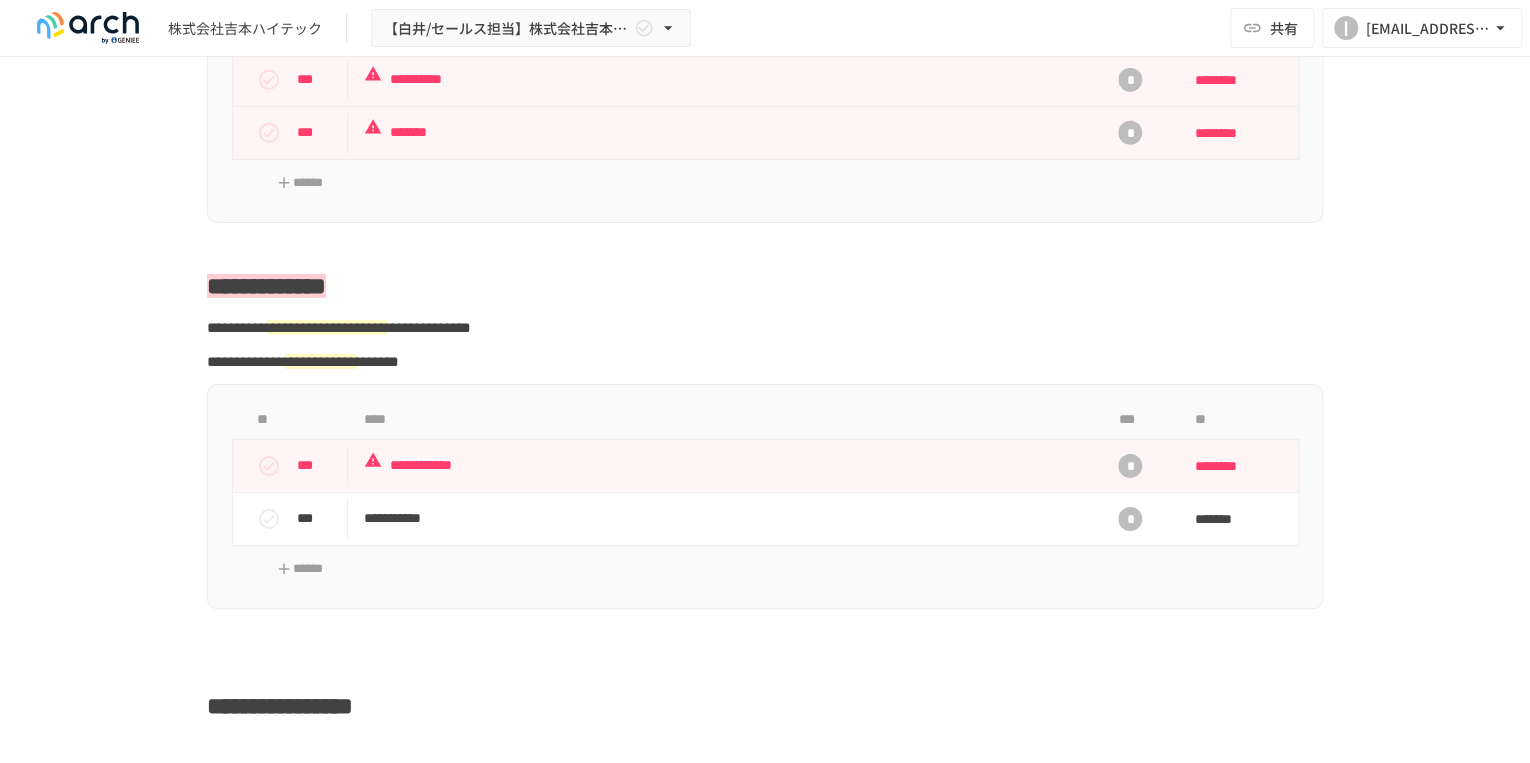 click on "**********" at bounding box center [765, 520] 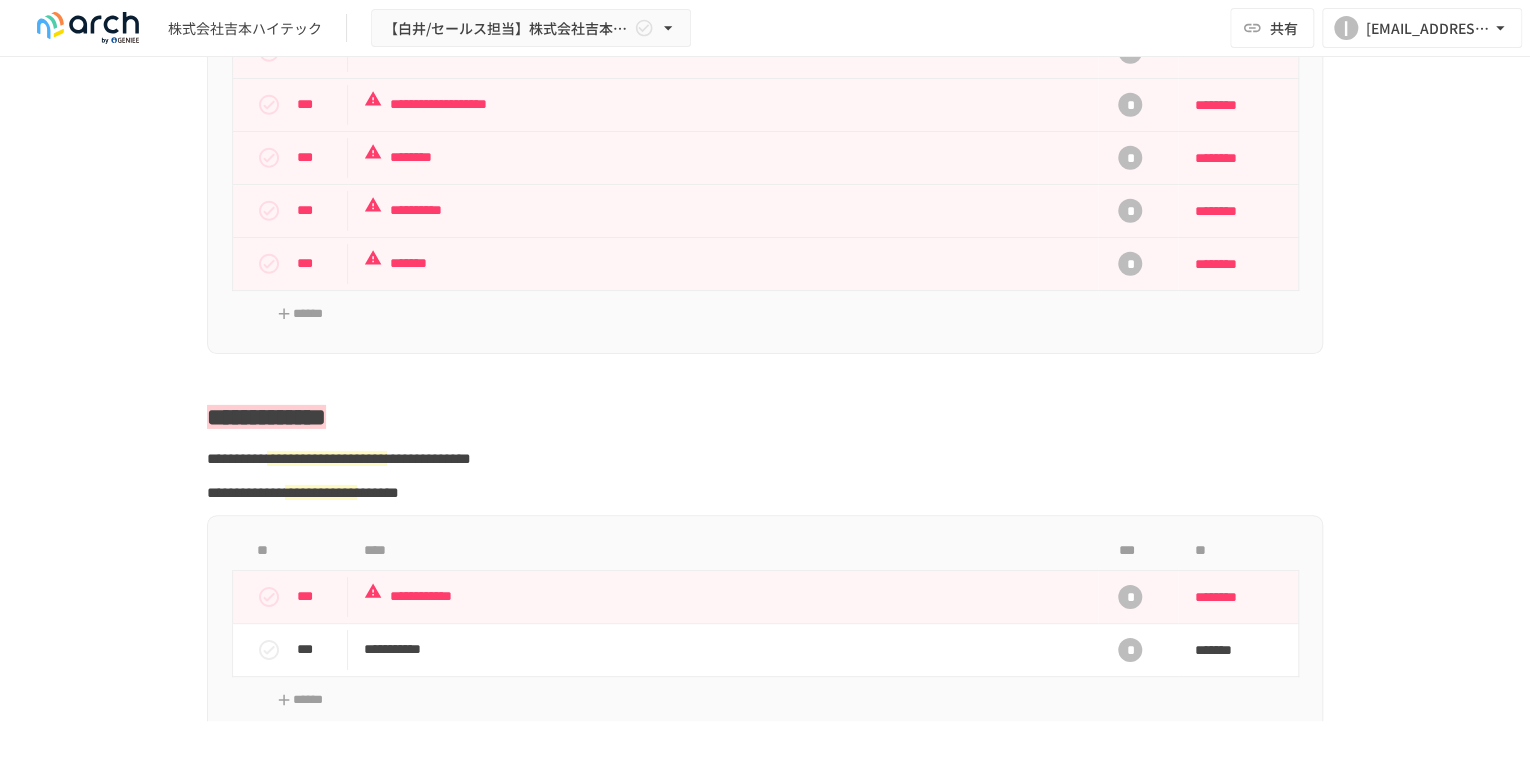 scroll, scrollTop: 3039, scrollLeft: 0, axis: vertical 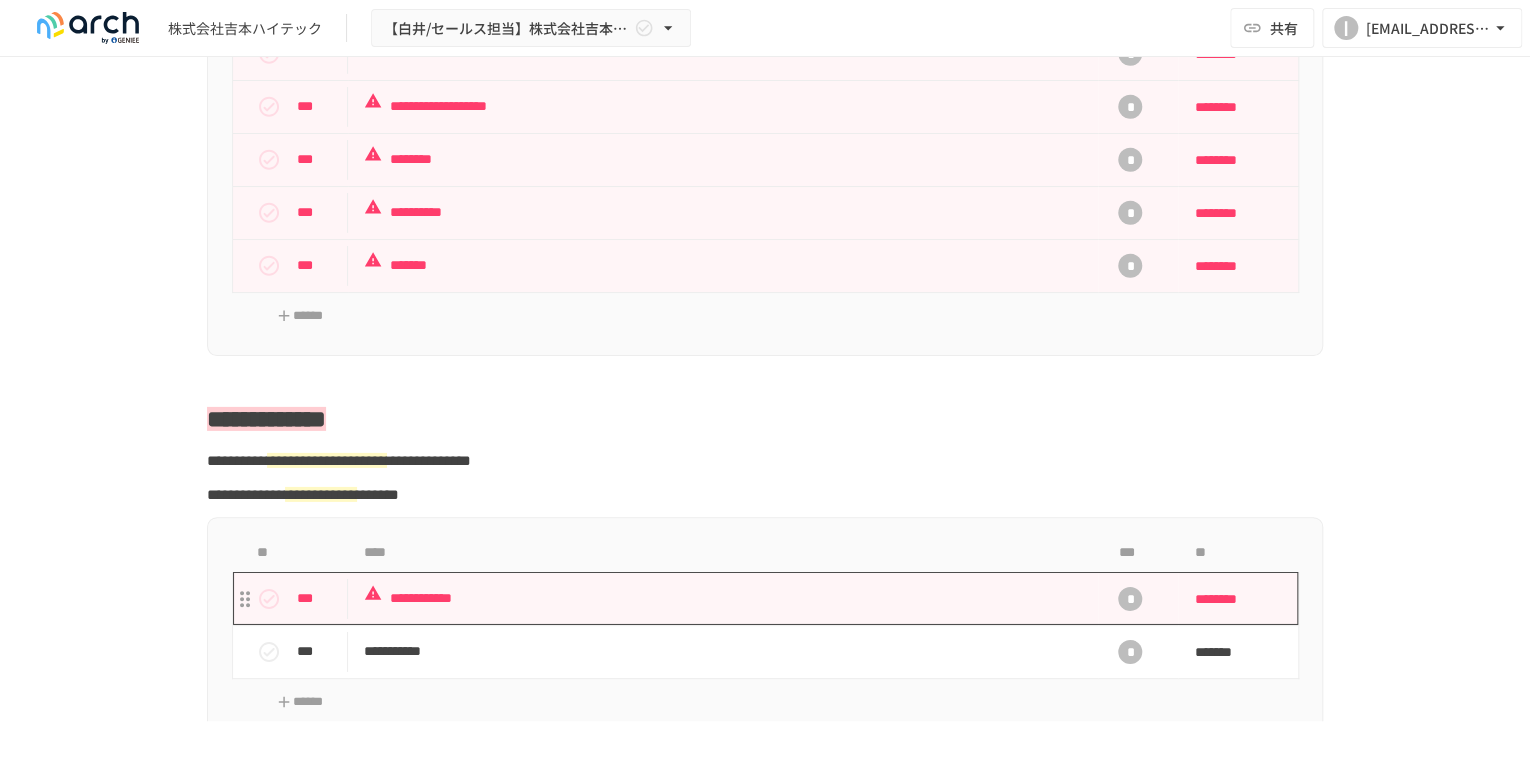 click on "**********" at bounding box center (723, 598) 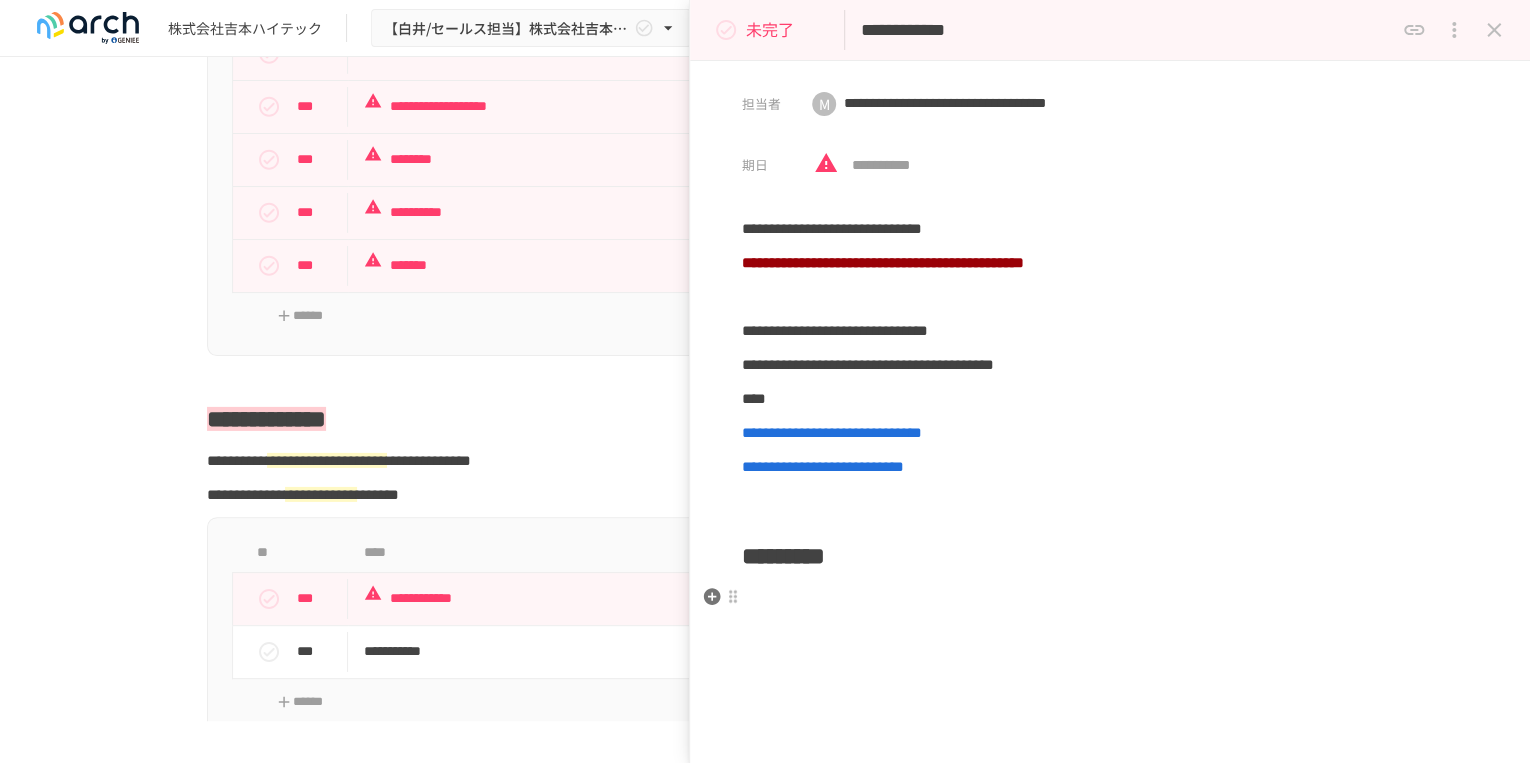 click on "**********" at bounding box center (1110, 567) 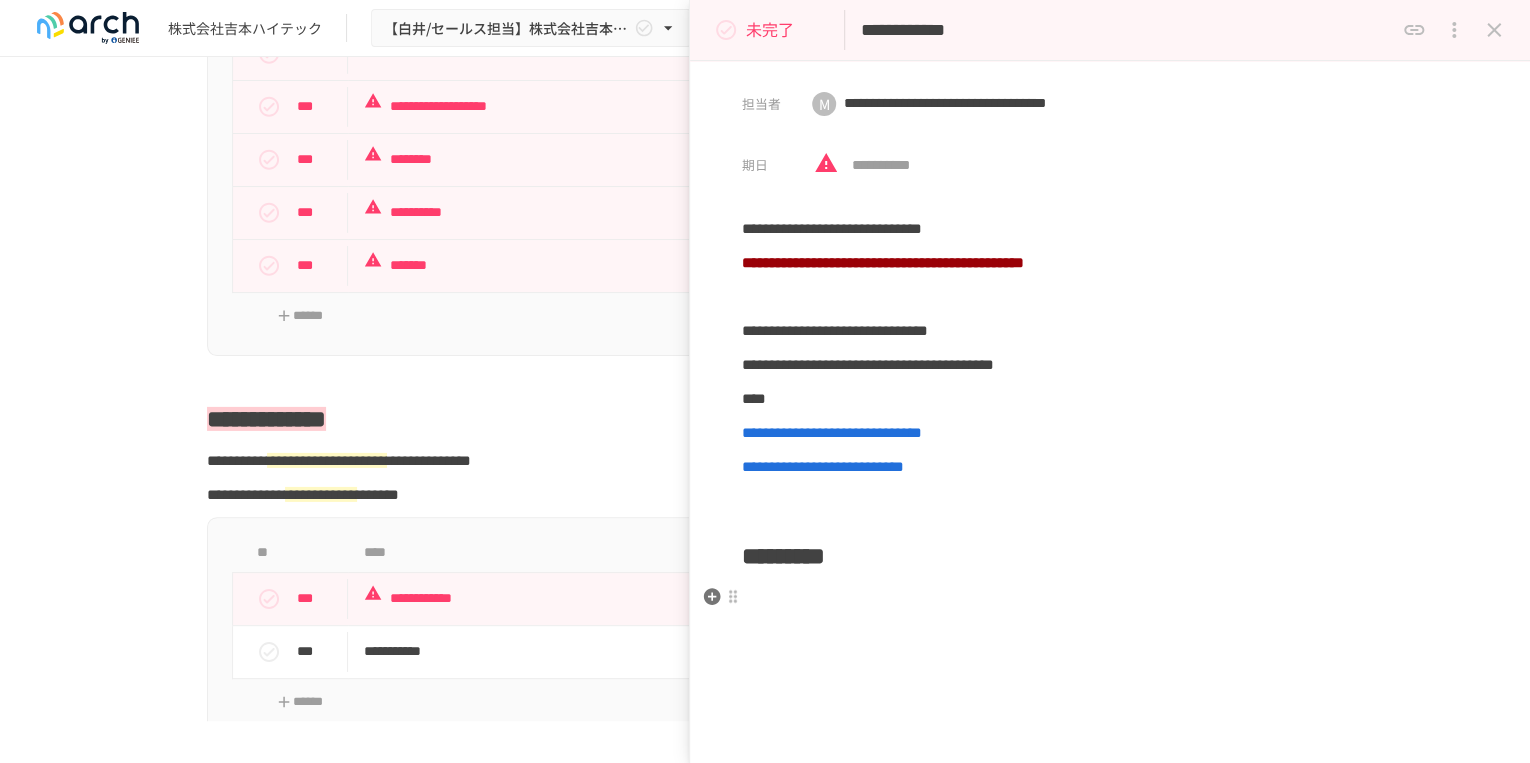 type 